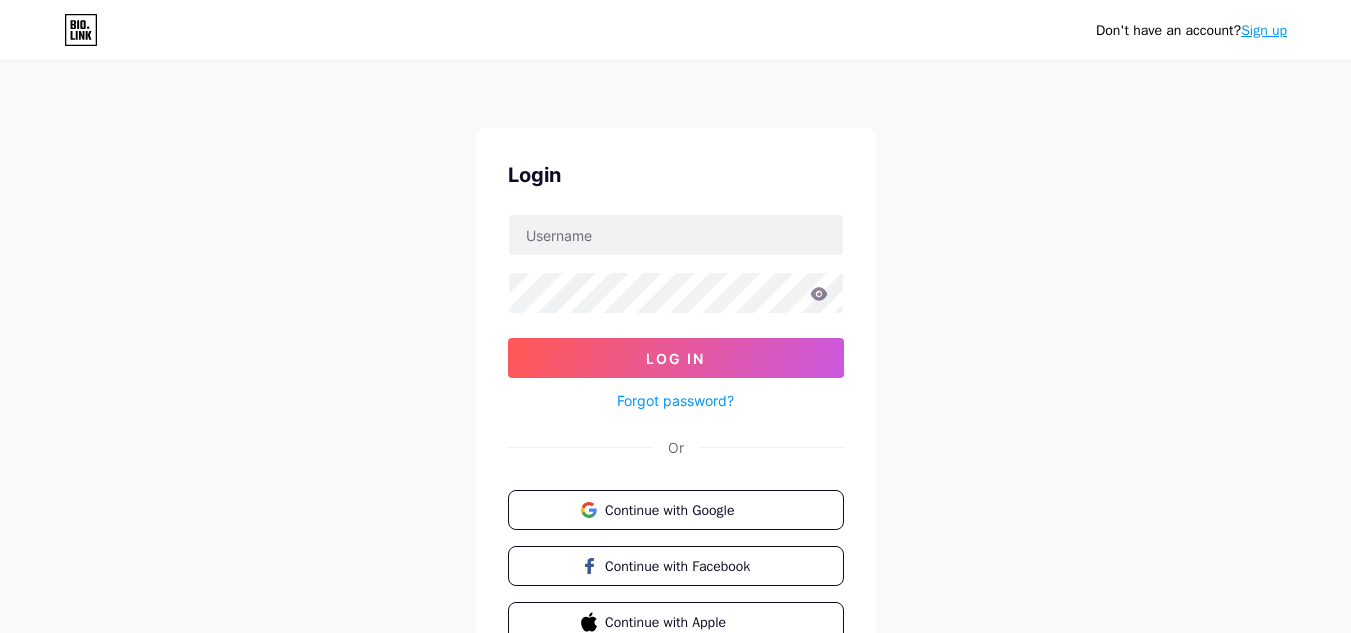 scroll, scrollTop: 0, scrollLeft: 0, axis: both 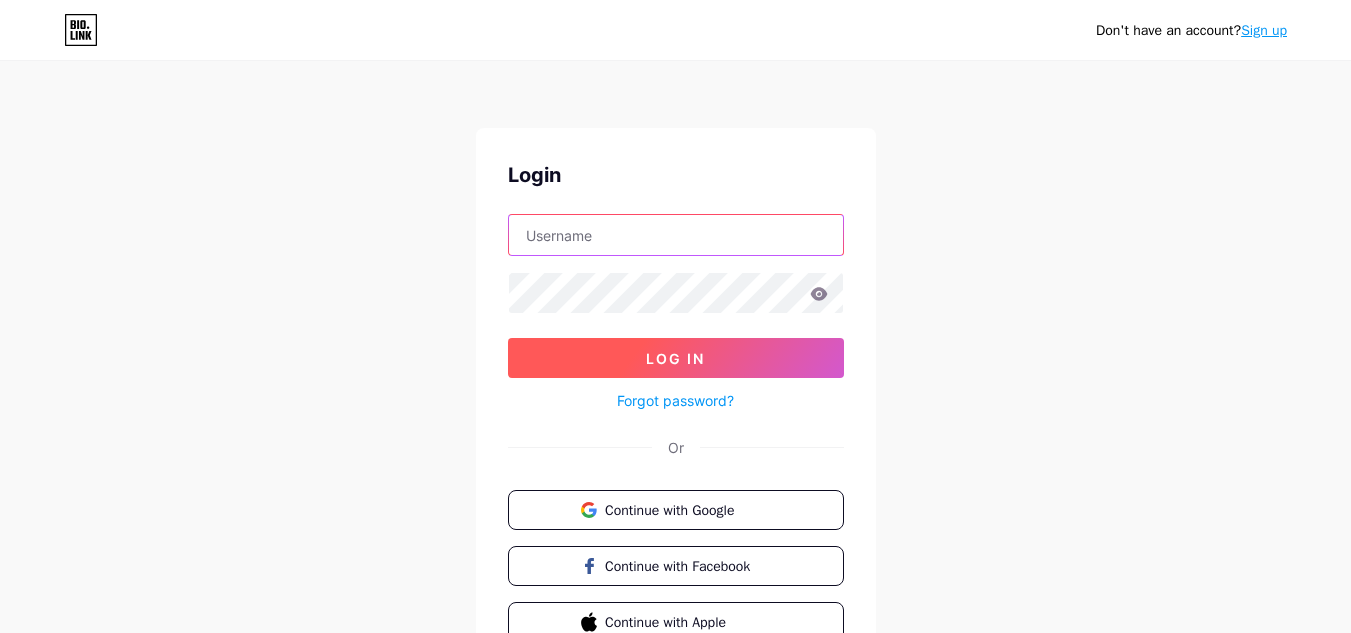 type on "[EMAIL]" 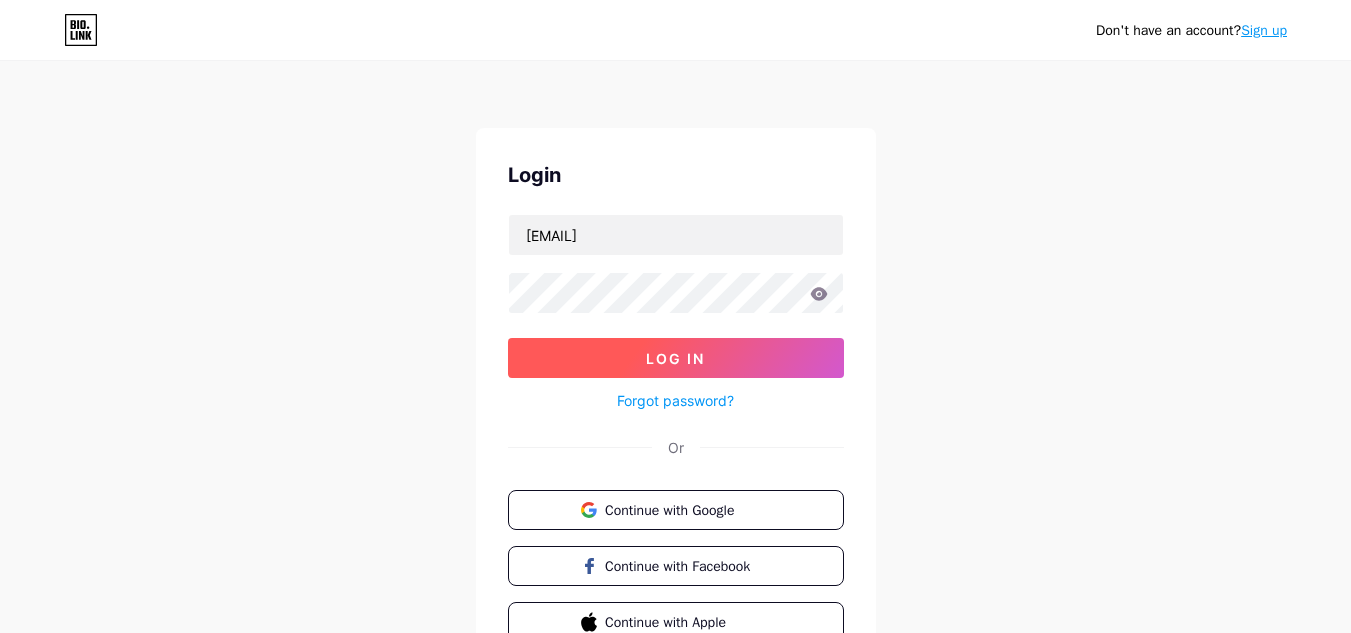 click on "Log In" at bounding box center (676, 358) 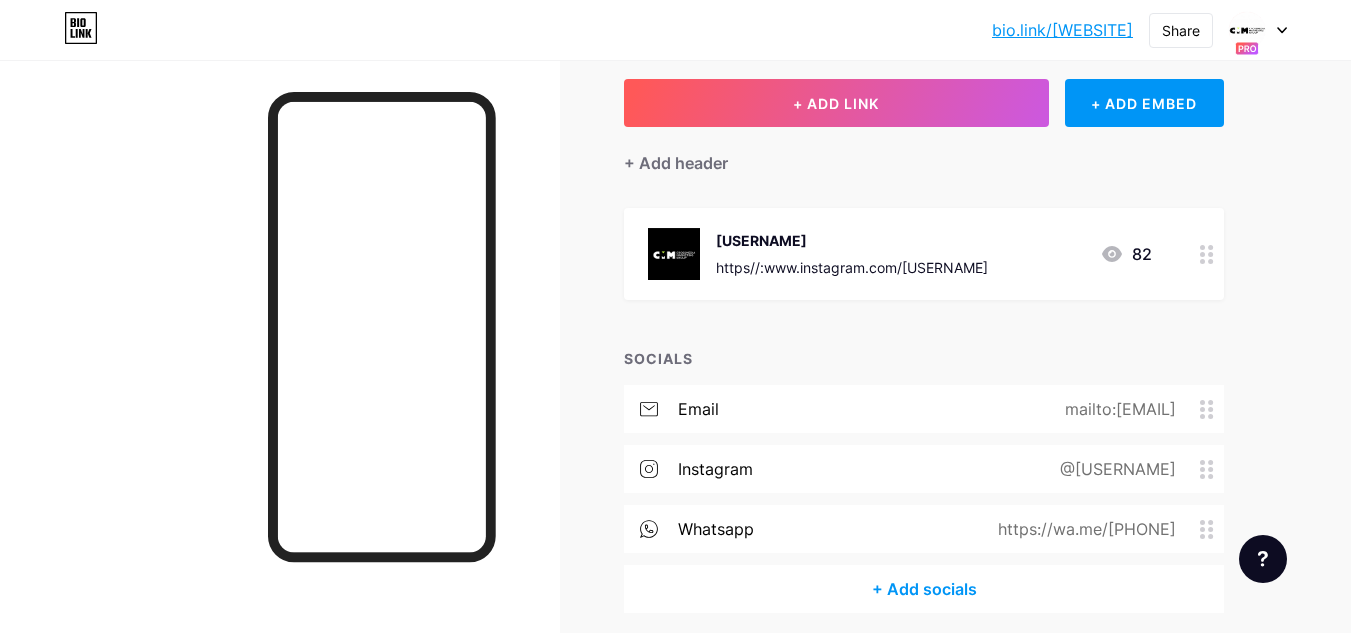 scroll, scrollTop: 0, scrollLeft: 0, axis: both 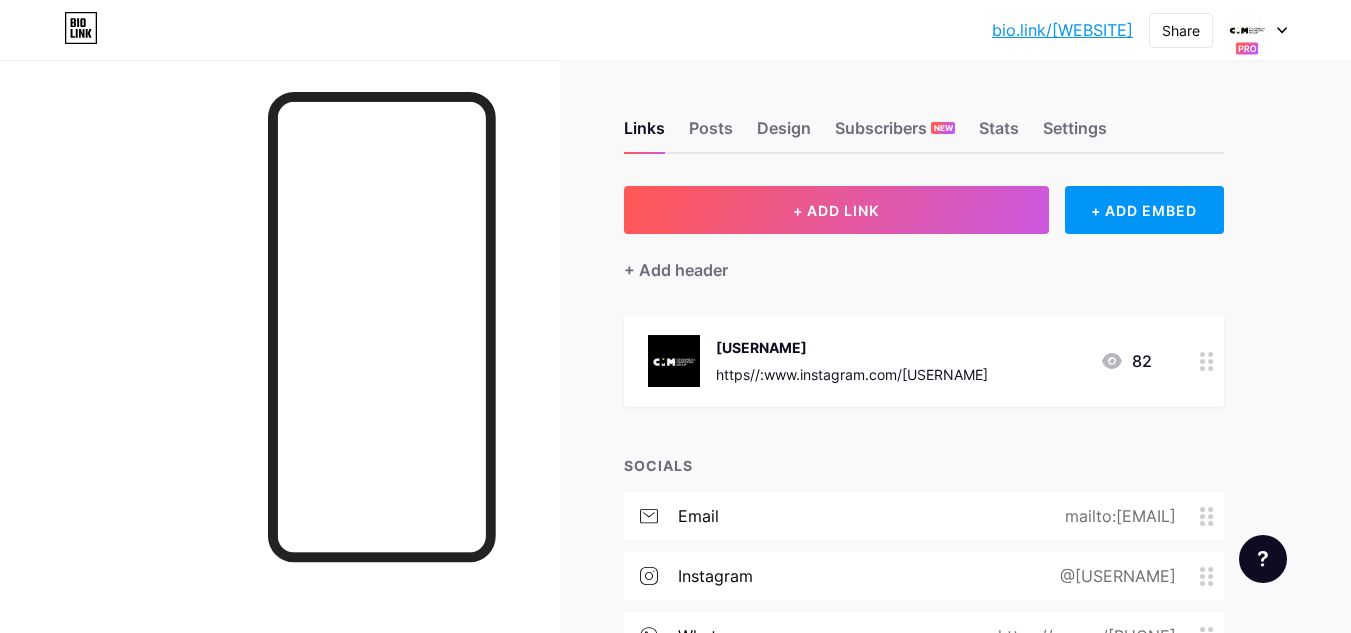 click at bounding box center [674, 361] 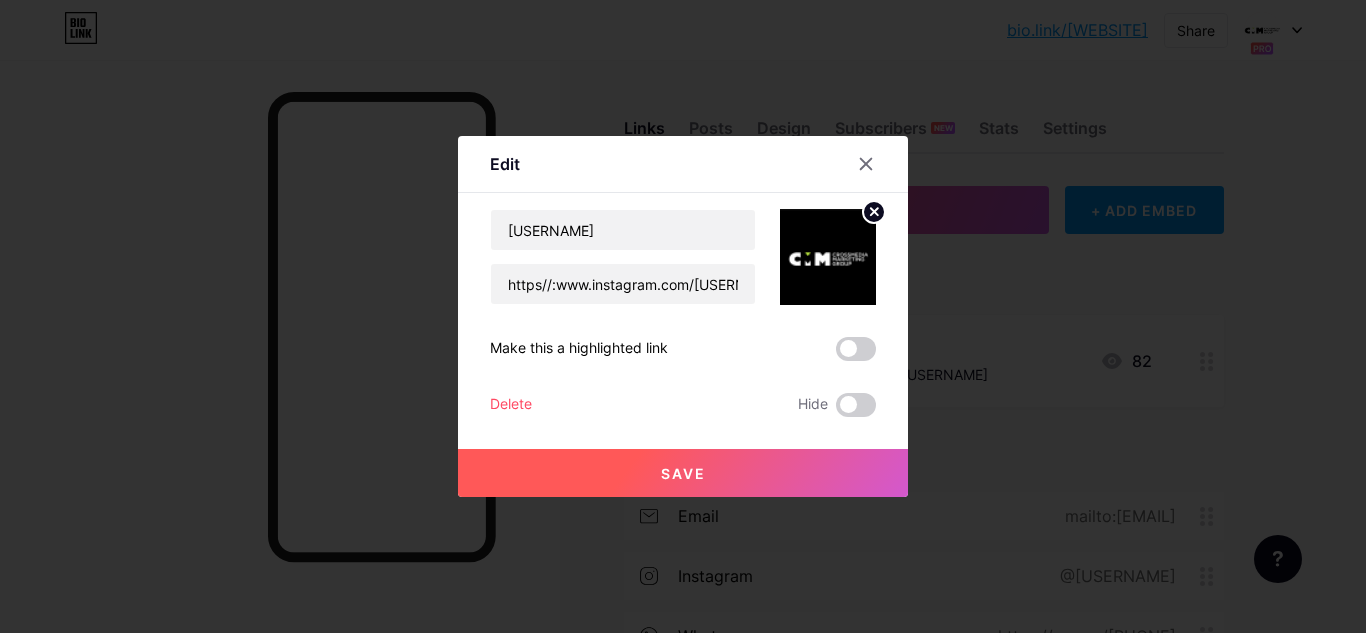 click at bounding box center (828, 257) 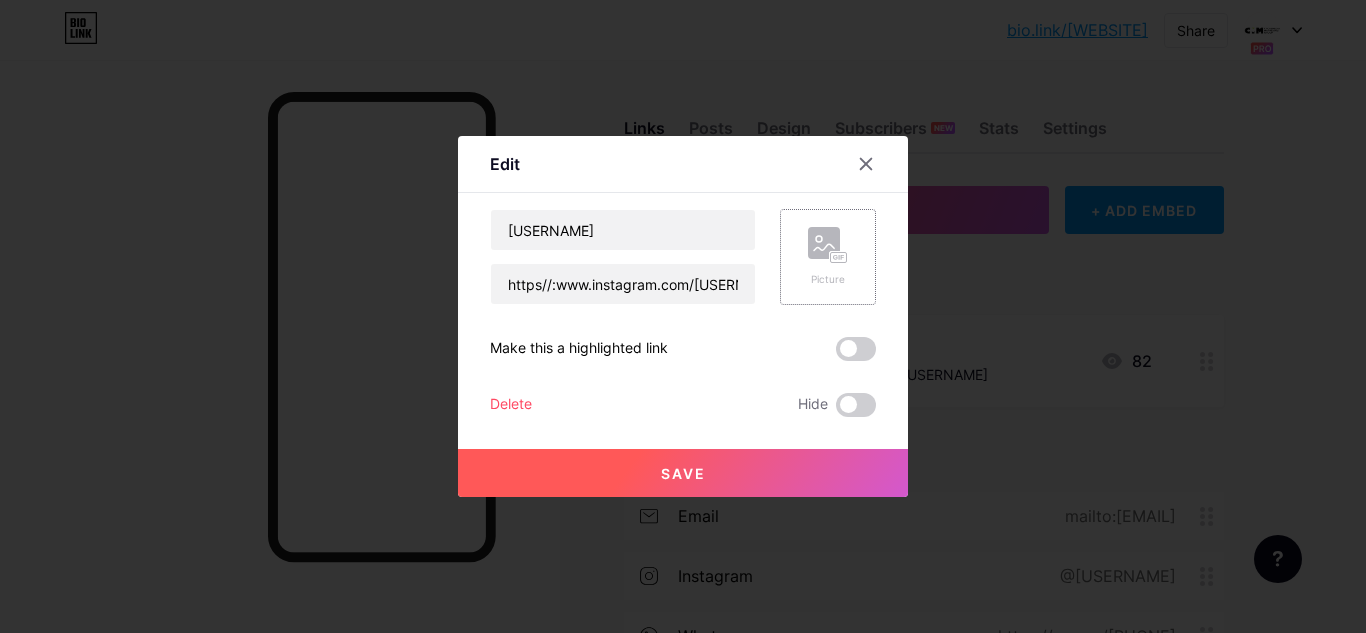 click 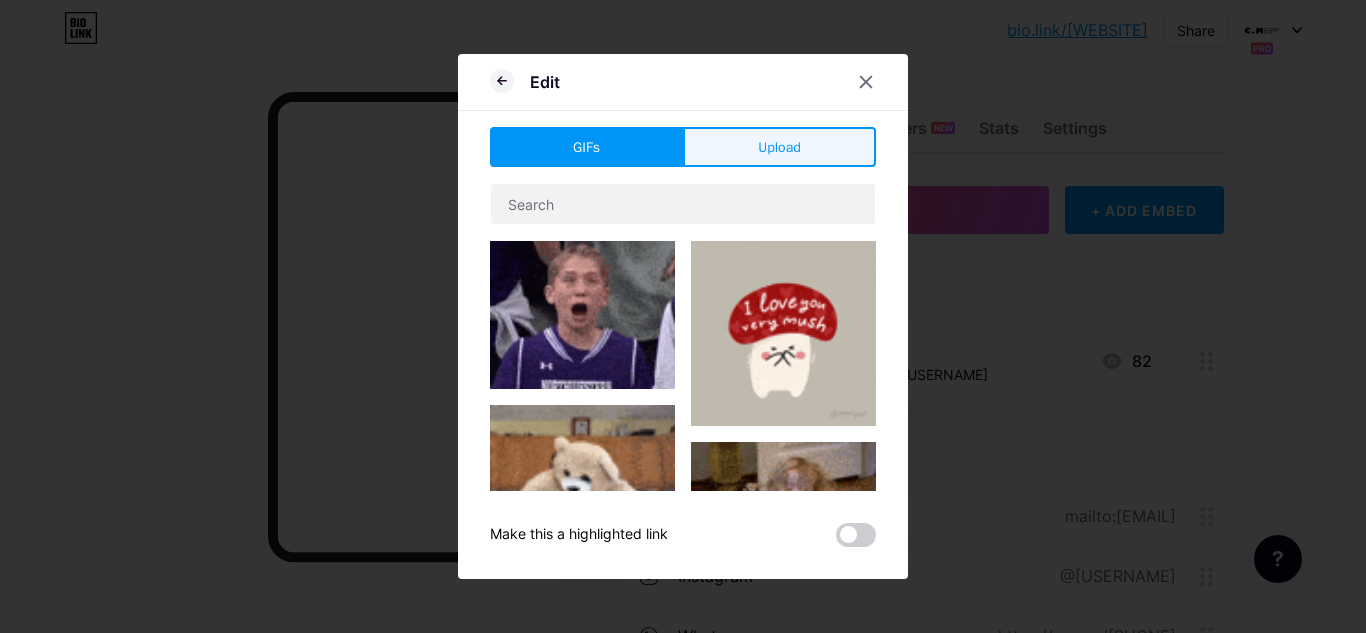 click on "Upload" at bounding box center (779, 147) 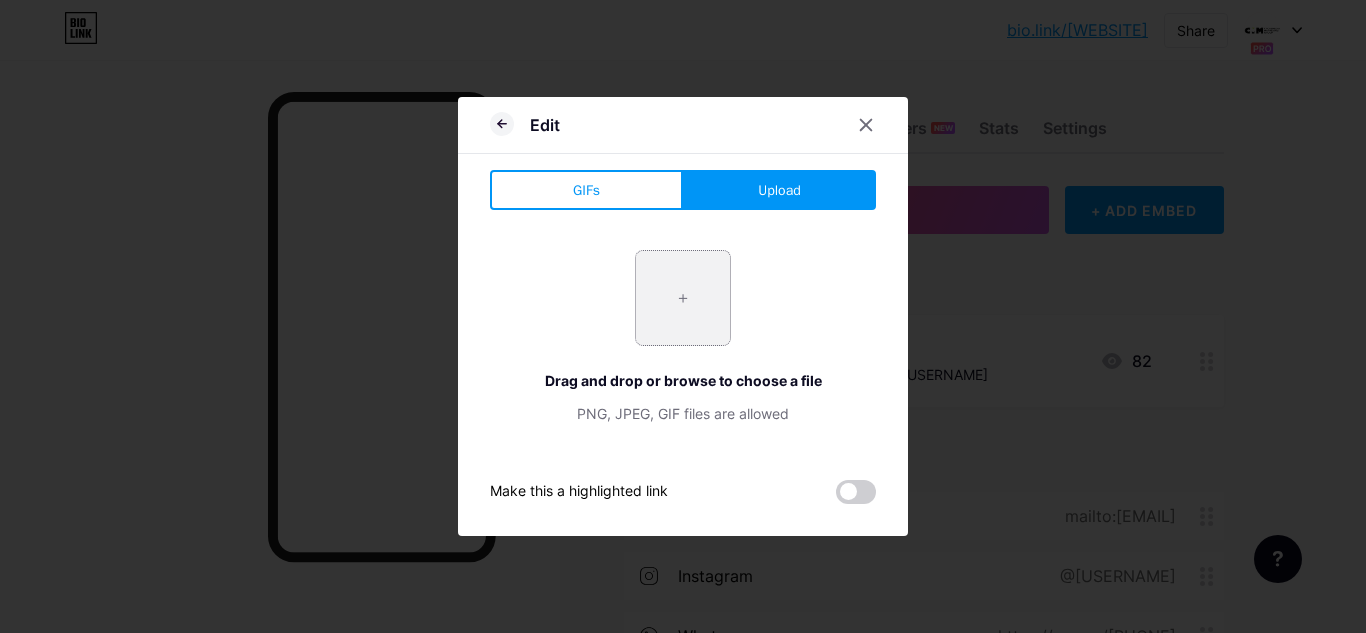click at bounding box center (683, 298) 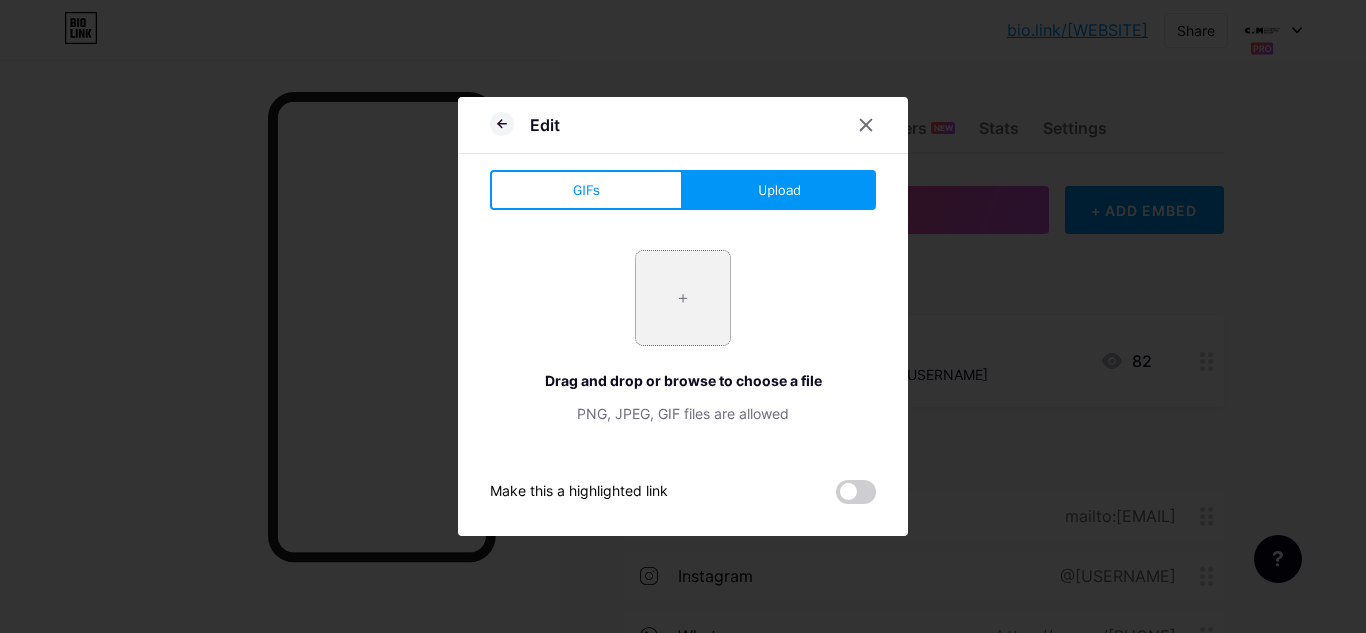 type on "[FILENAME]" 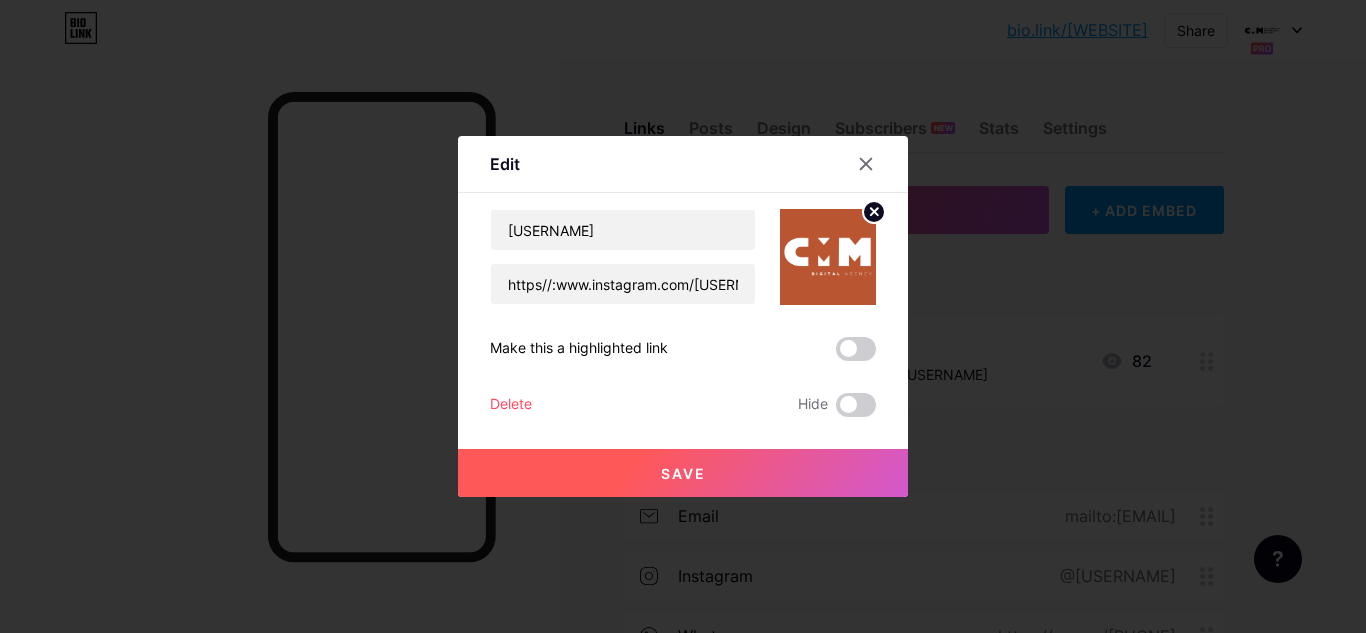 click on "Save" at bounding box center [683, 473] 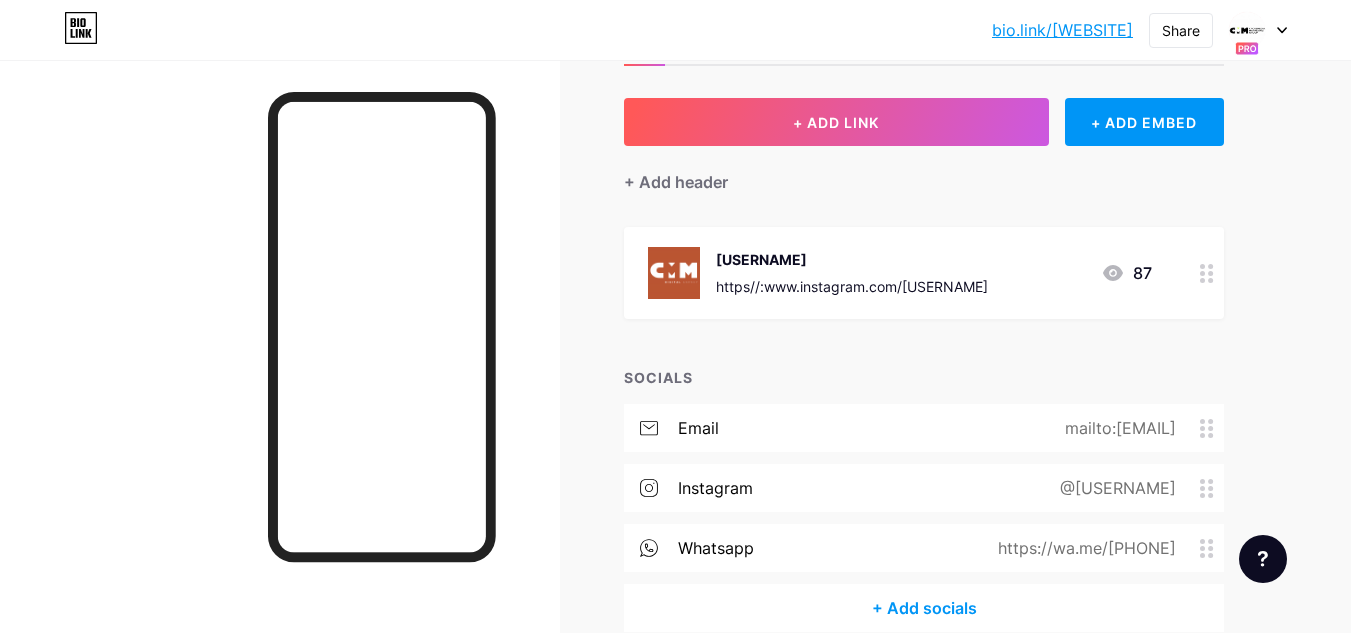 scroll, scrollTop: 0, scrollLeft: 0, axis: both 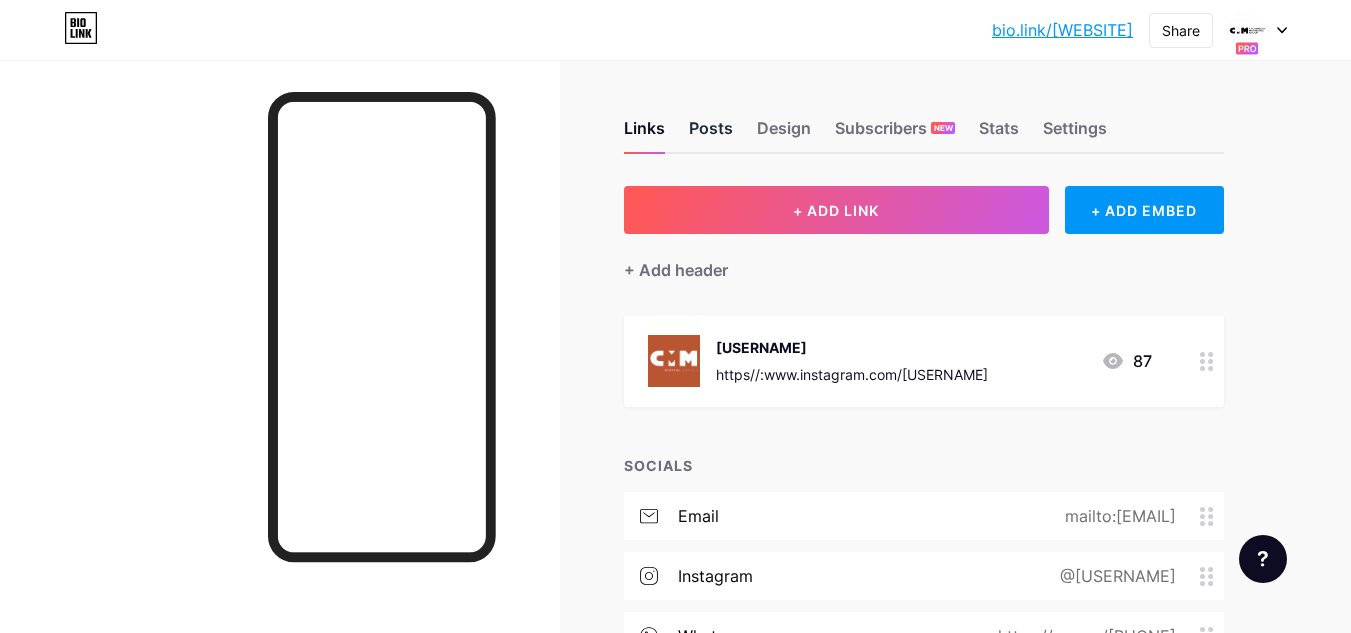 click on "Posts" at bounding box center (711, 134) 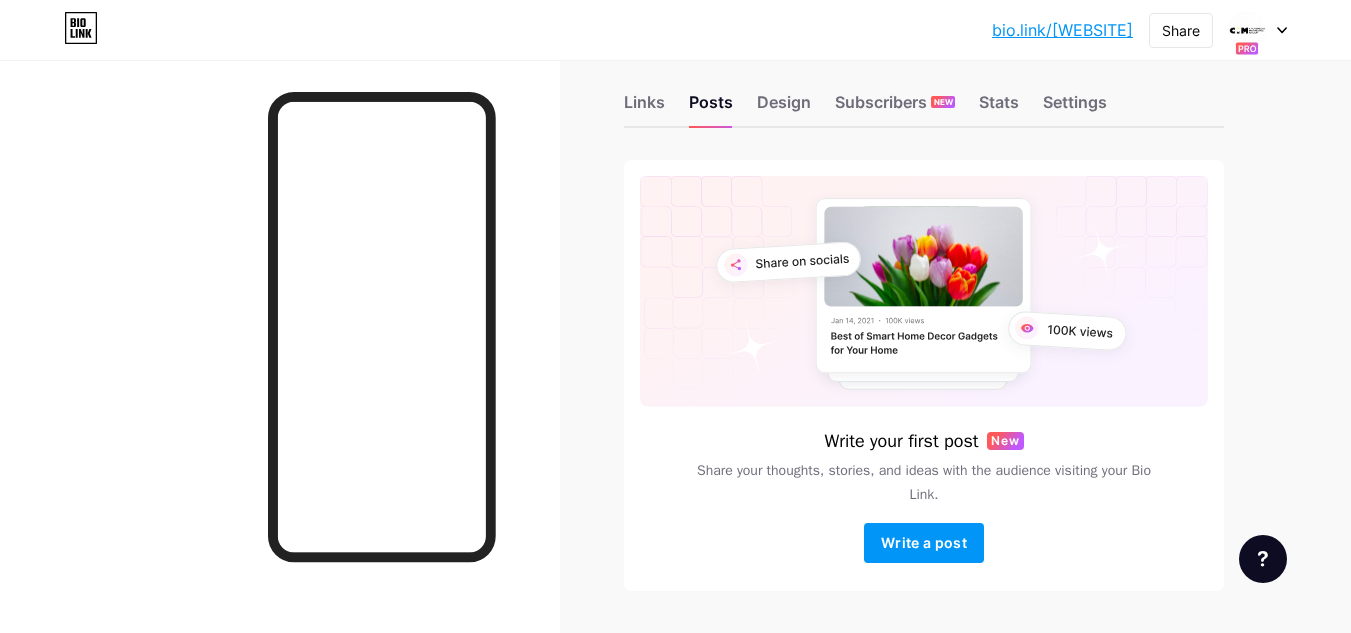 scroll, scrollTop: 0, scrollLeft: 0, axis: both 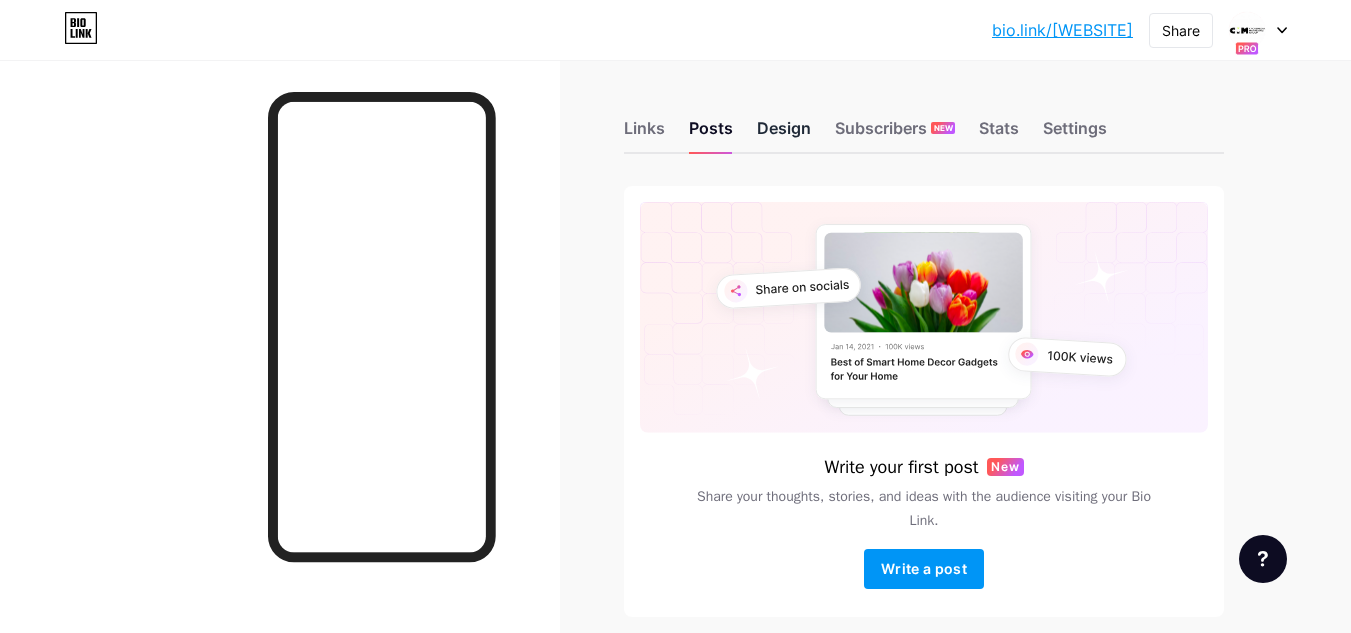 click on "Design" at bounding box center (784, 134) 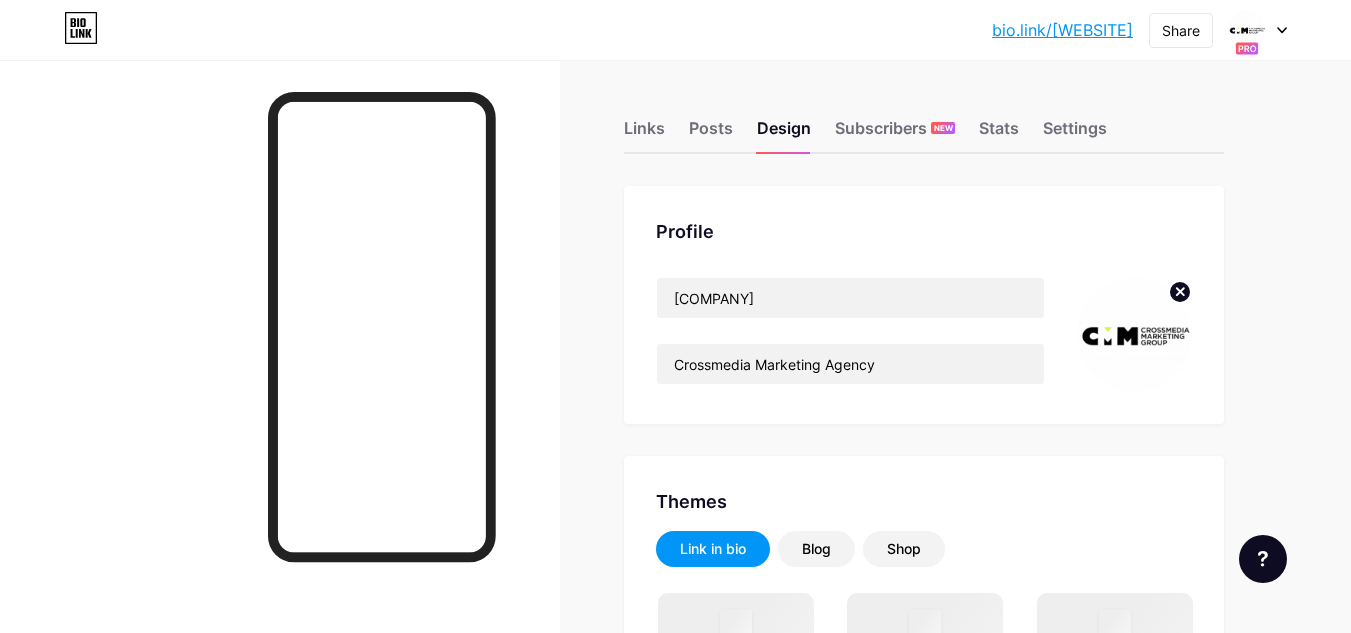 click at bounding box center [1134, 334] 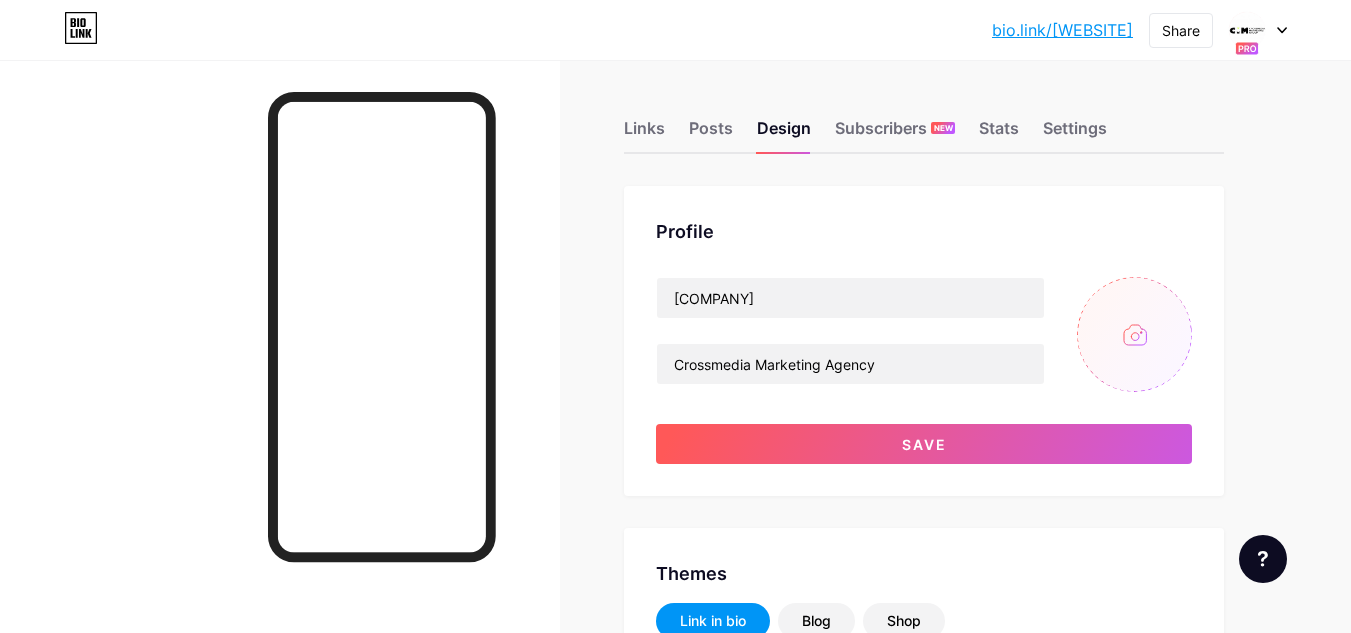 click at bounding box center [1134, 334] 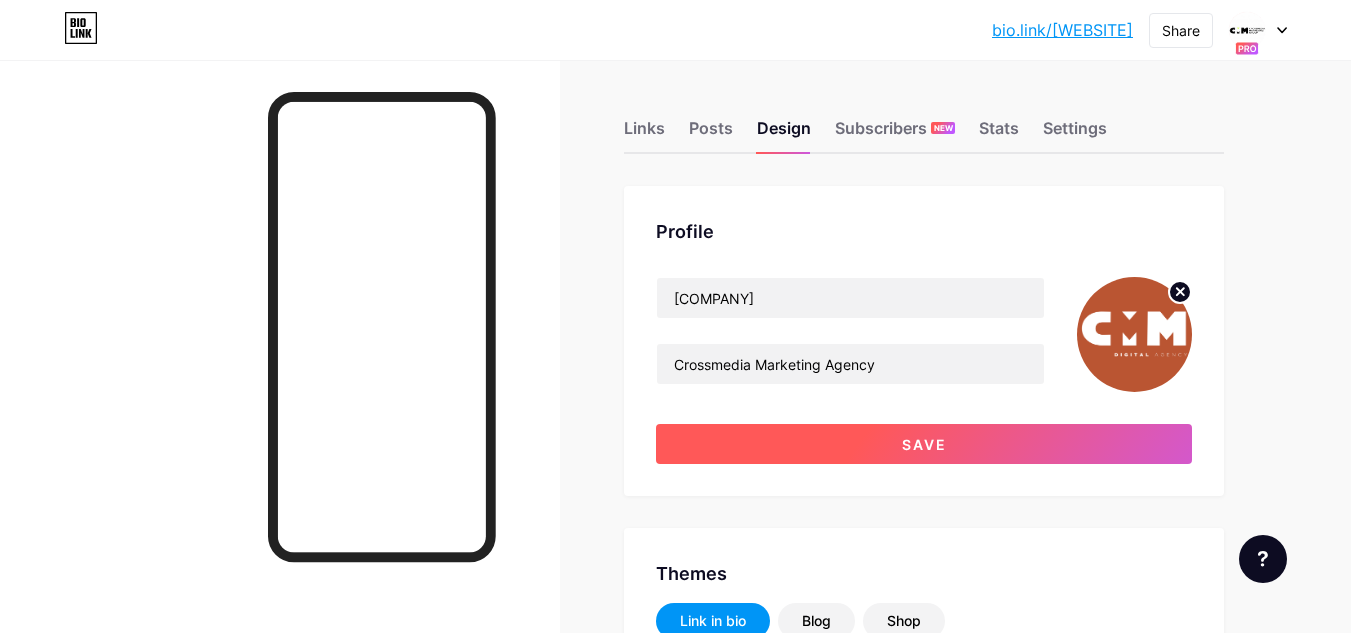 click on "Save" at bounding box center (924, 444) 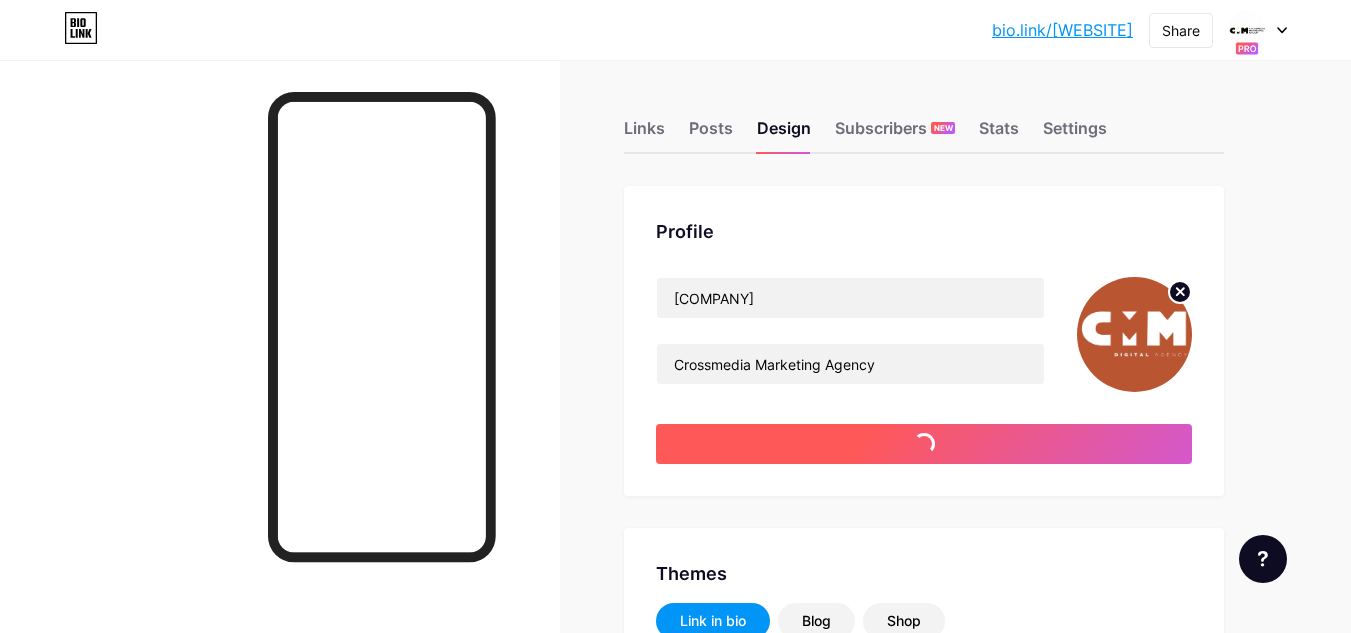 type on "#ffffff" 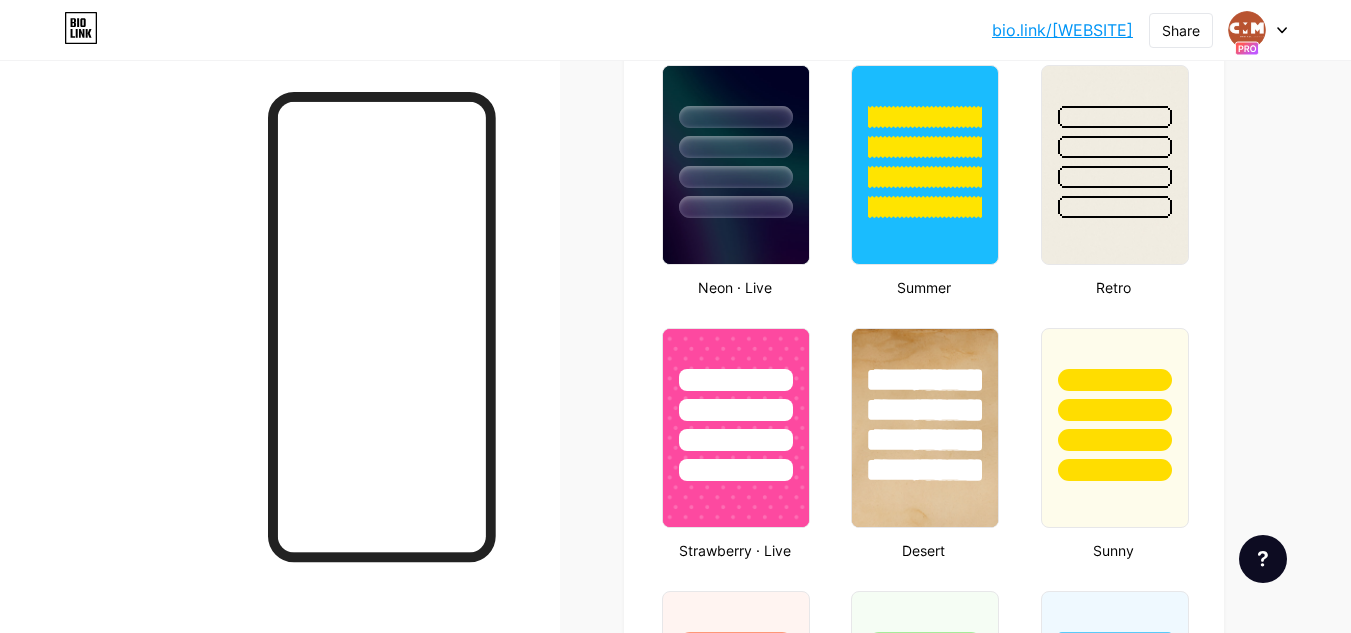 scroll, scrollTop: 1400, scrollLeft: 0, axis: vertical 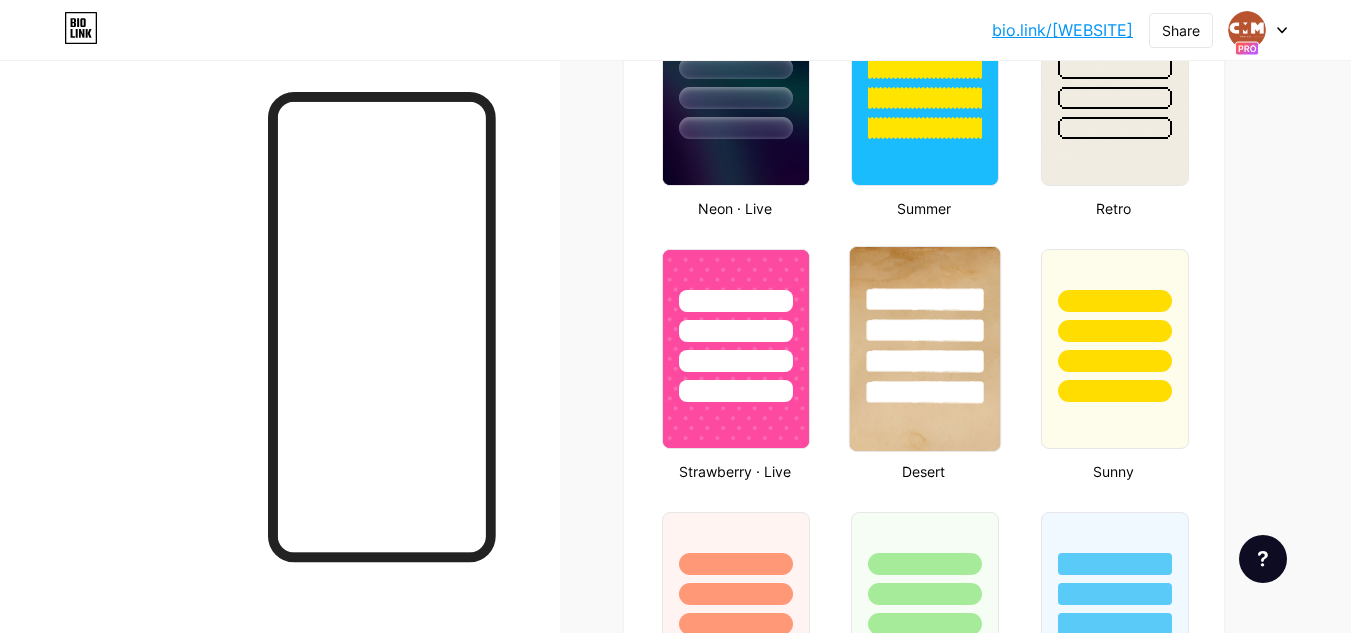 click at bounding box center [925, 392] 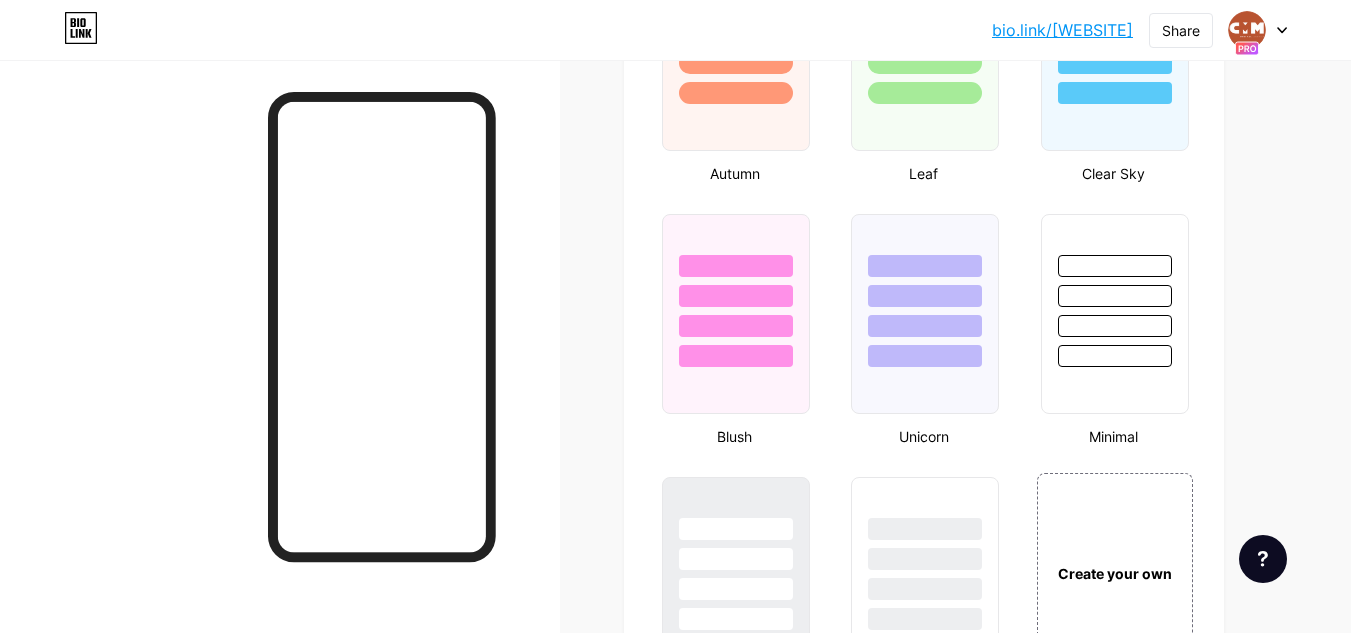 scroll, scrollTop: 1764, scrollLeft: 0, axis: vertical 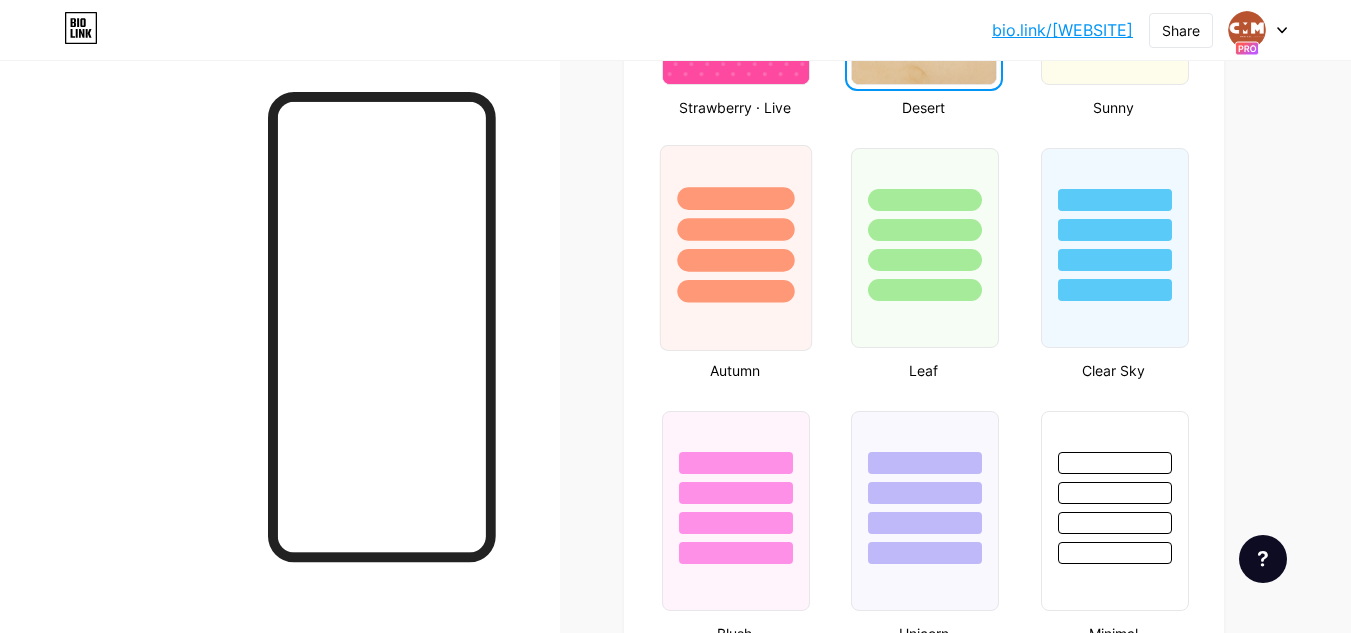 click at bounding box center (736, 248) 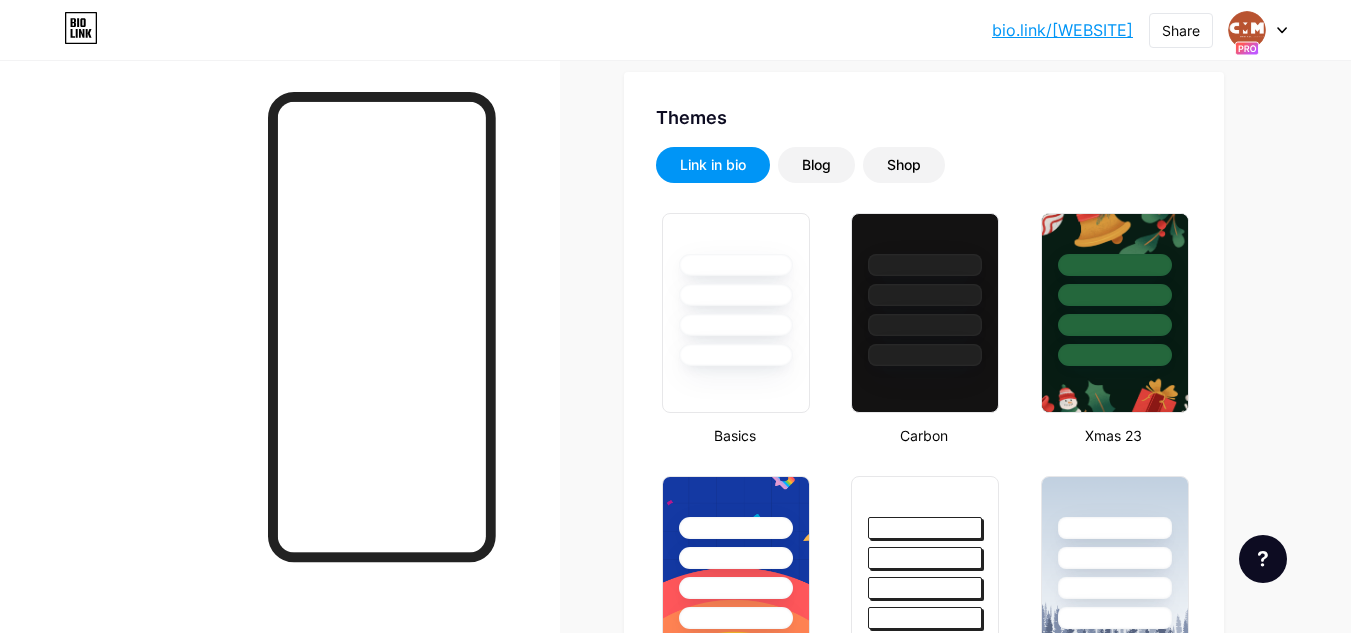 scroll, scrollTop: 264, scrollLeft: 0, axis: vertical 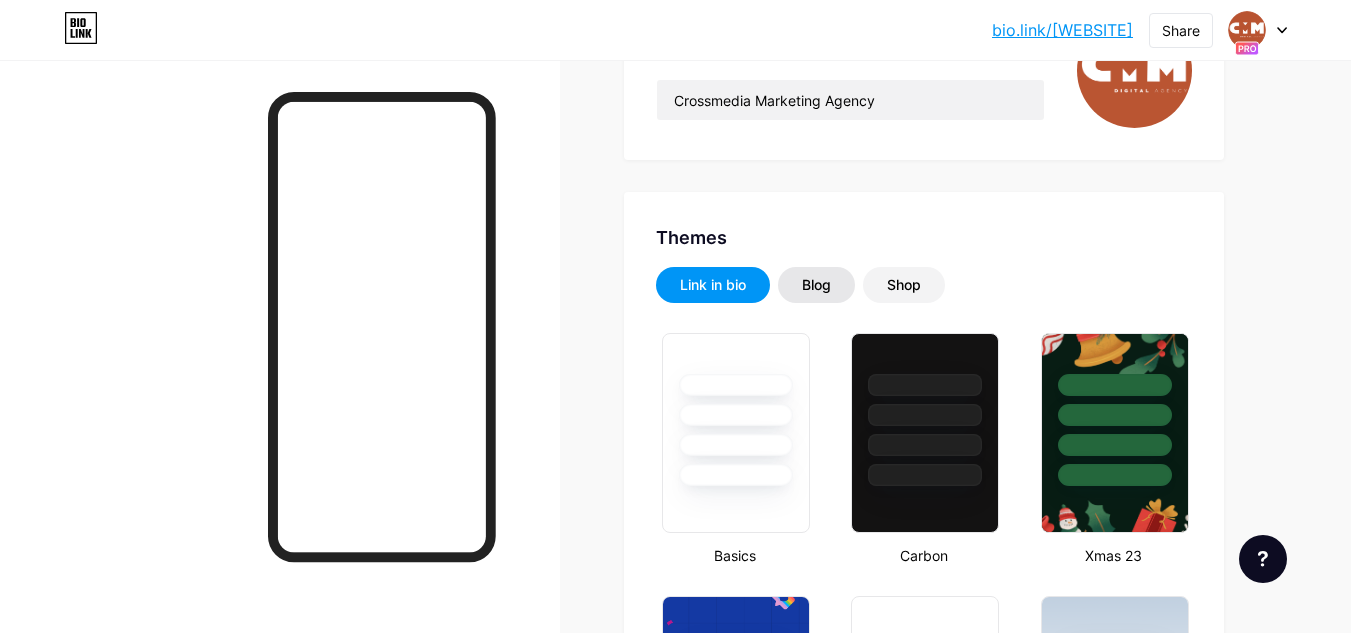 click on "Blog" at bounding box center (816, 285) 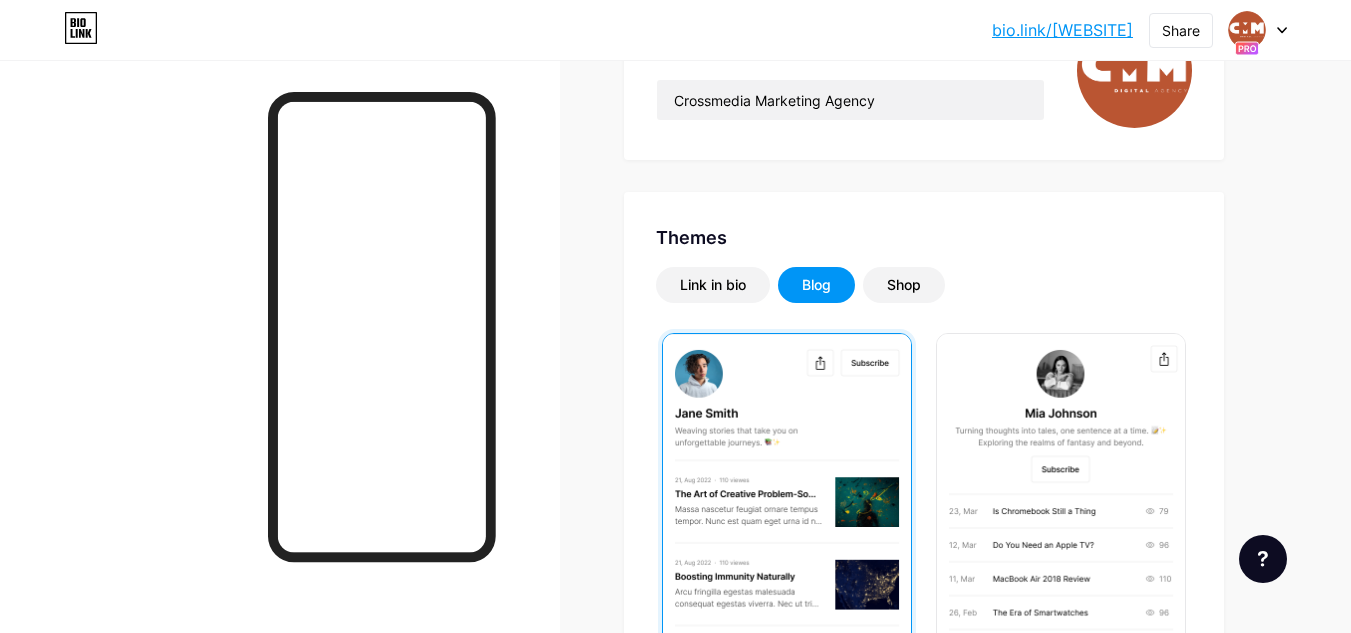 scroll, scrollTop: 164, scrollLeft: 0, axis: vertical 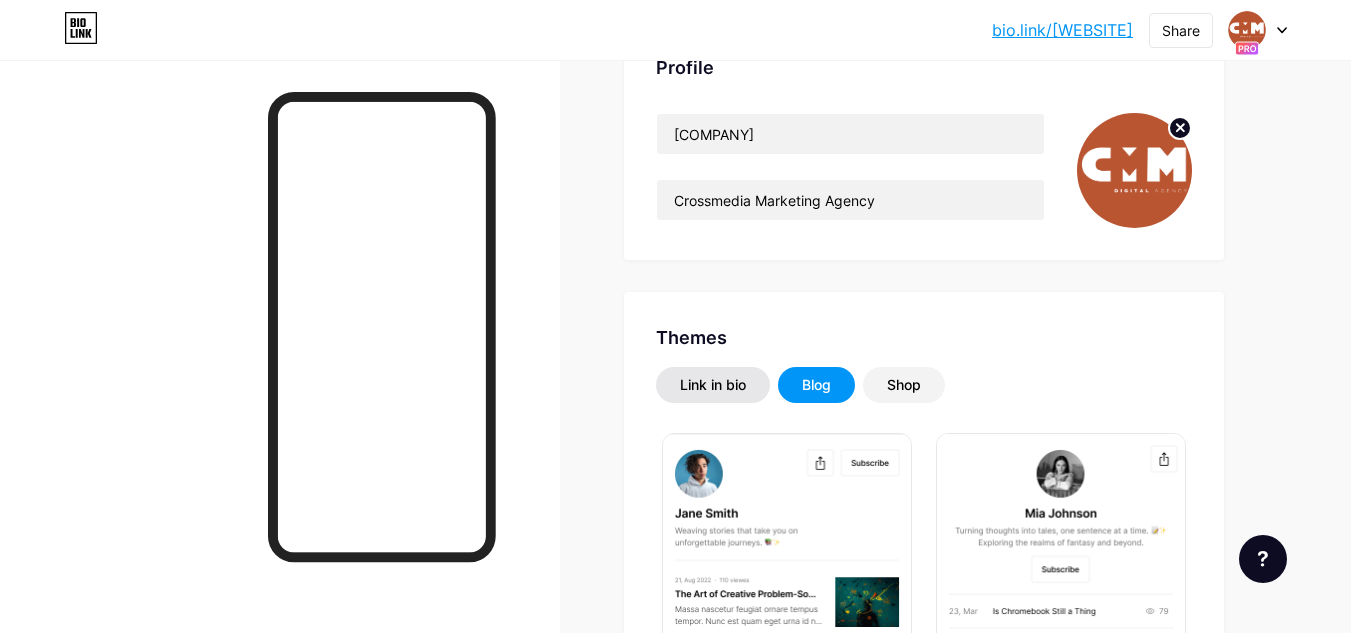 click on "Link in bio" at bounding box center (713, 385) 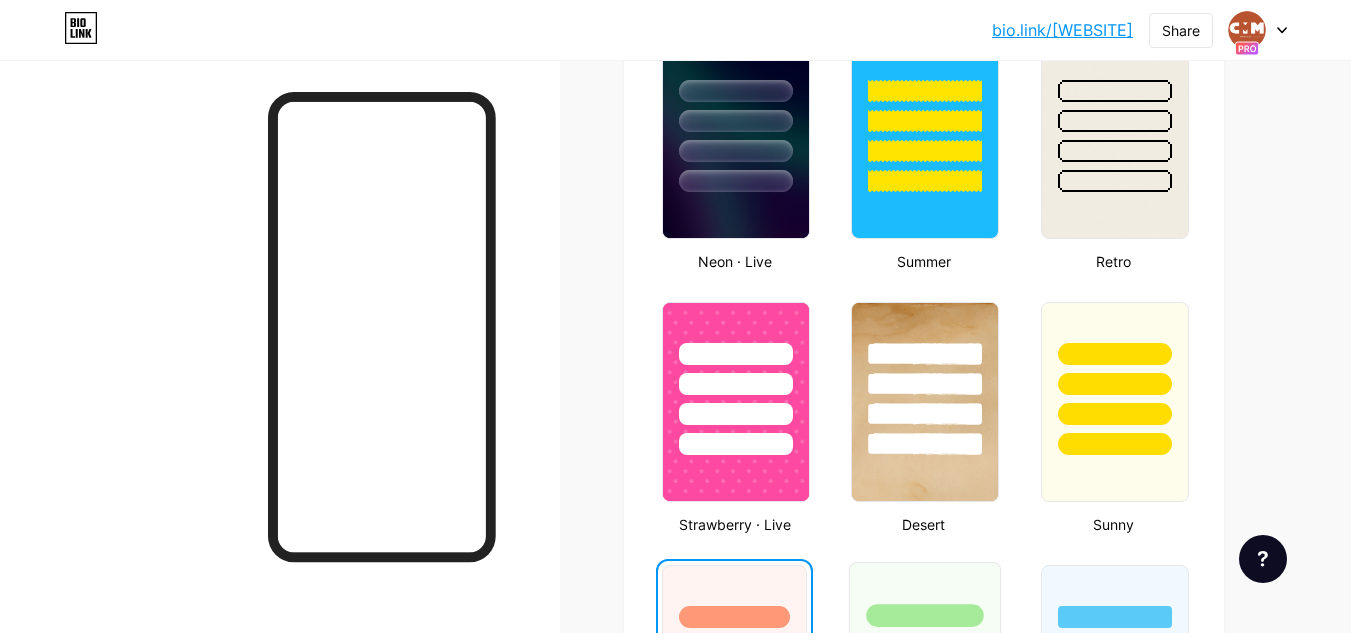 scroll, scrollTop: 1664, scrollLeft: 0, axis: vertical 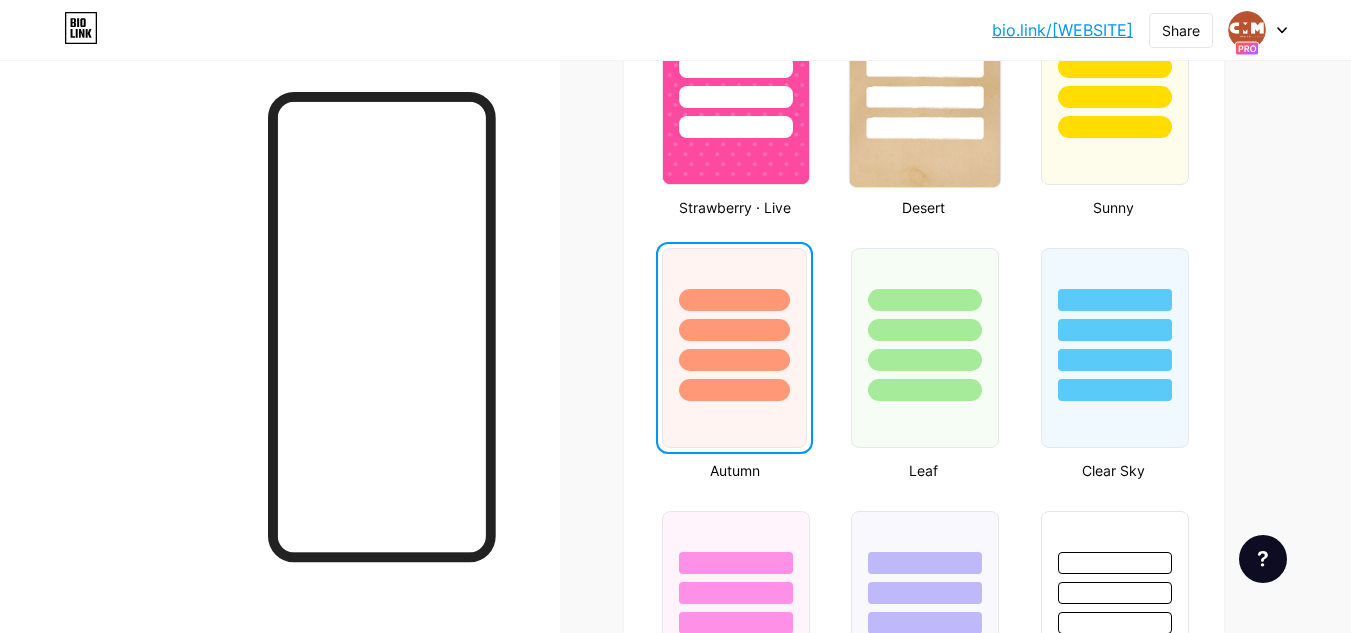 click at bounding box center (925, 85) 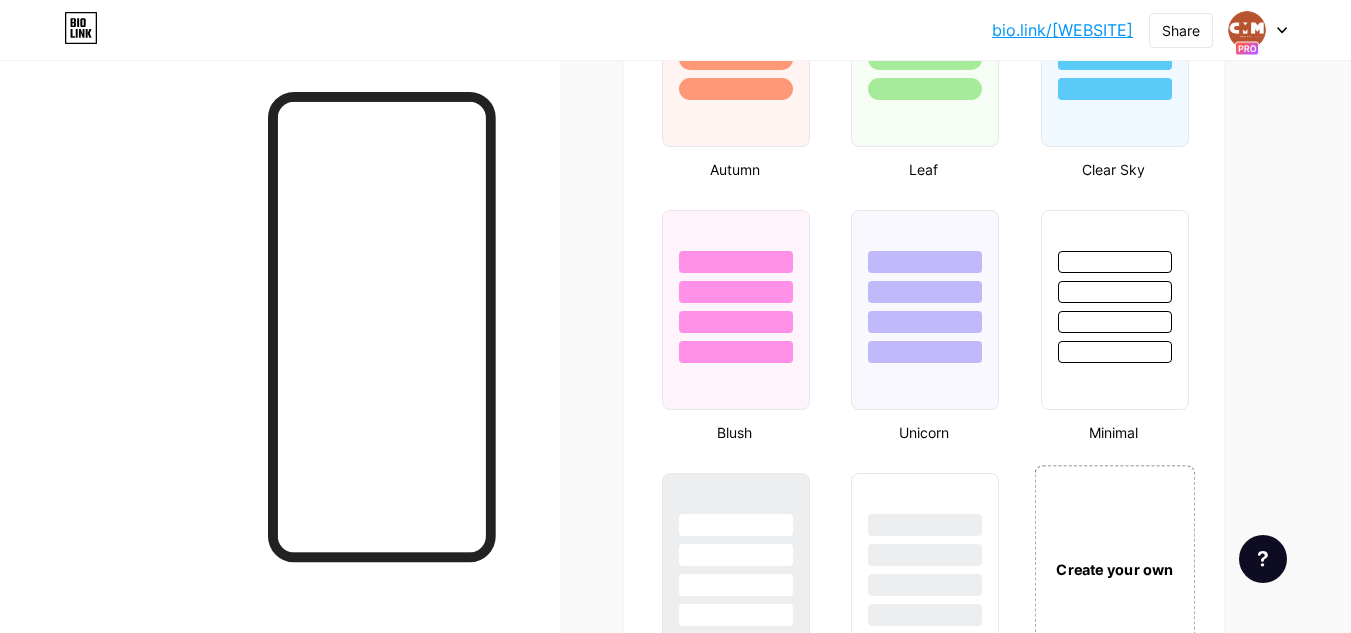 scroll, scrollTop: 2164, scrollLeft: 0, axis: vertical 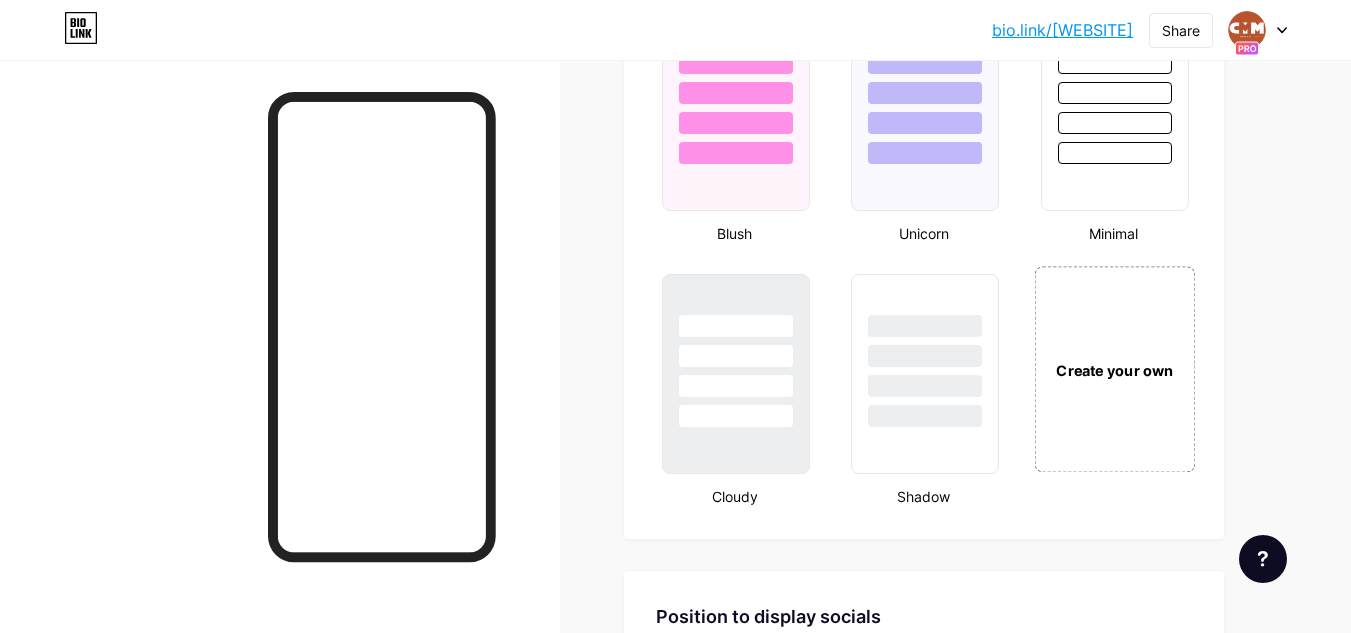 click on "Create your own" at bounding box center (1114, 369) 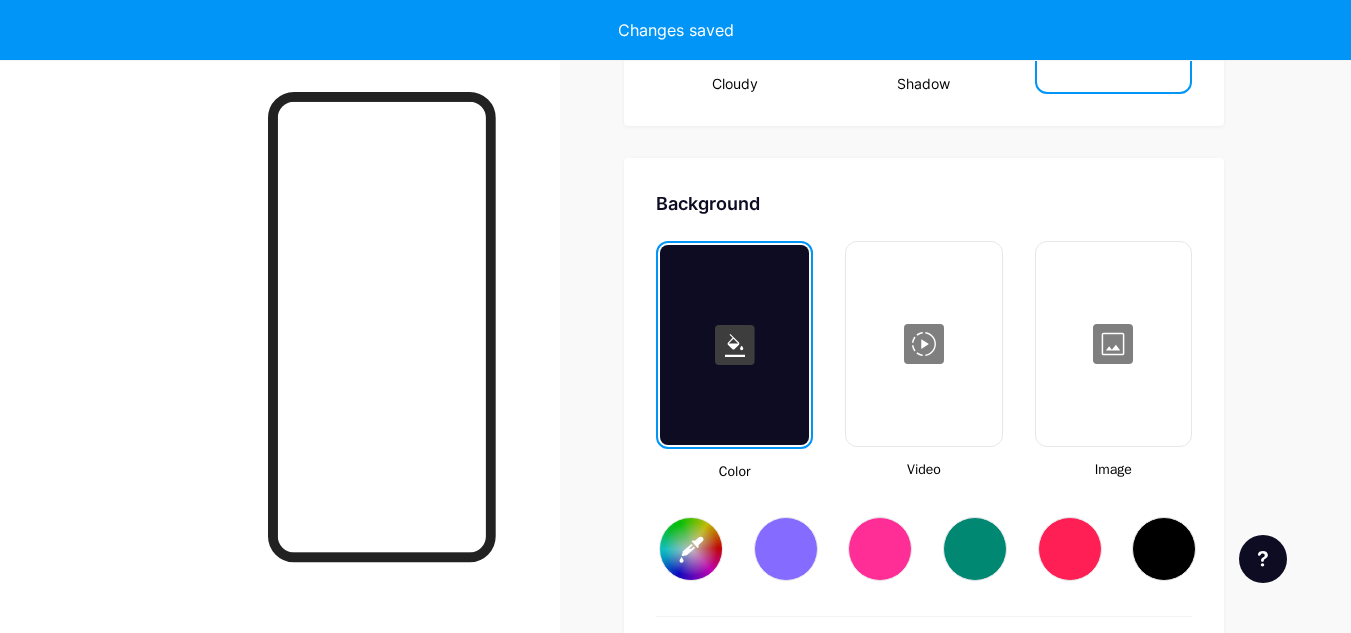 type on "#ffffff" 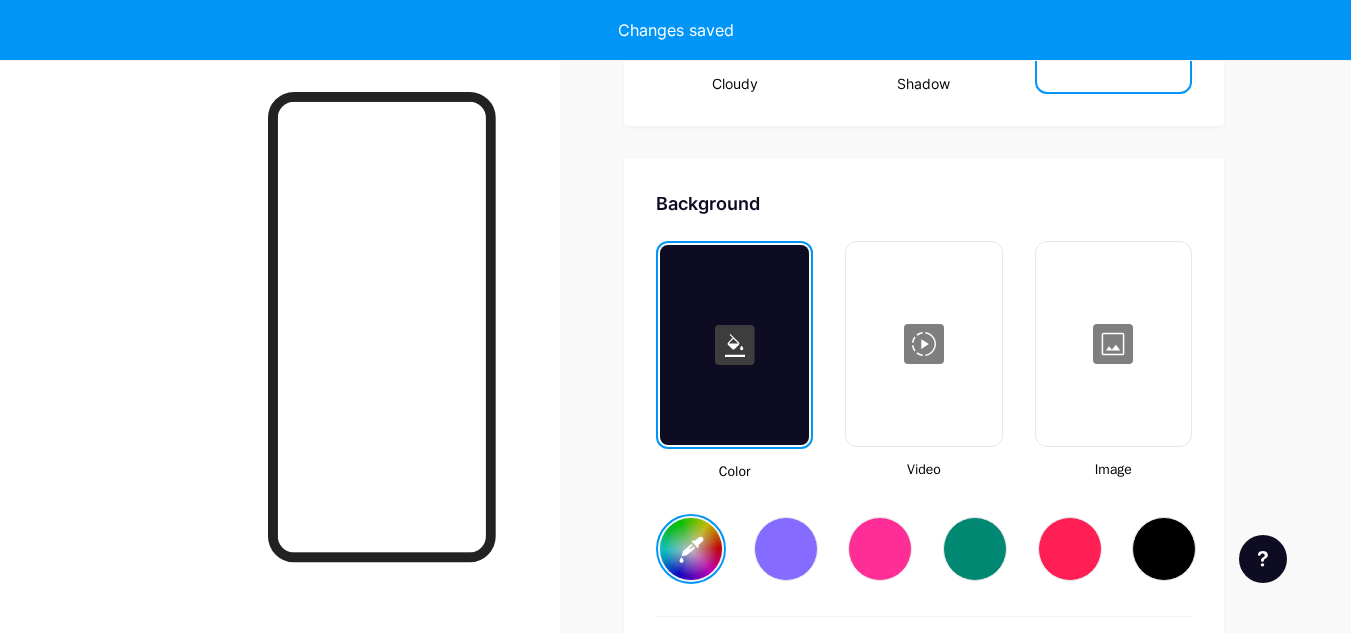 scroll, scrollTop: 2655, scrollLeft: 0, axis: vertical 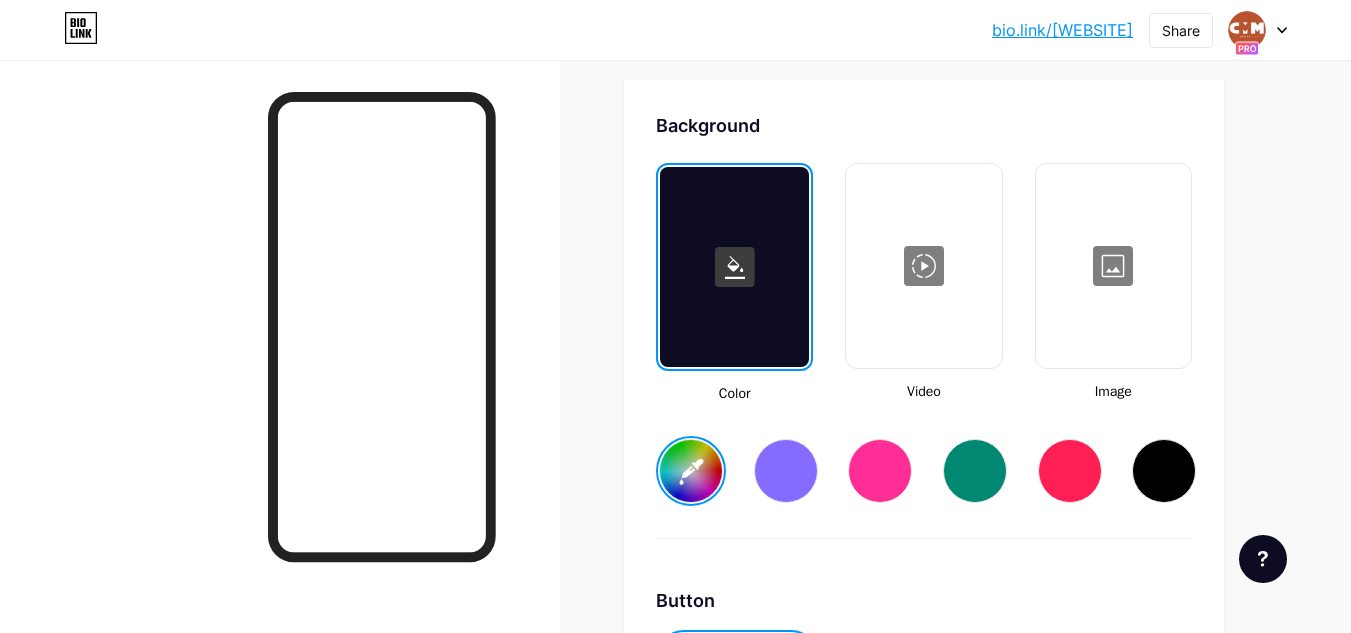 click on "#ffffff" at bounding box center [691, 471] 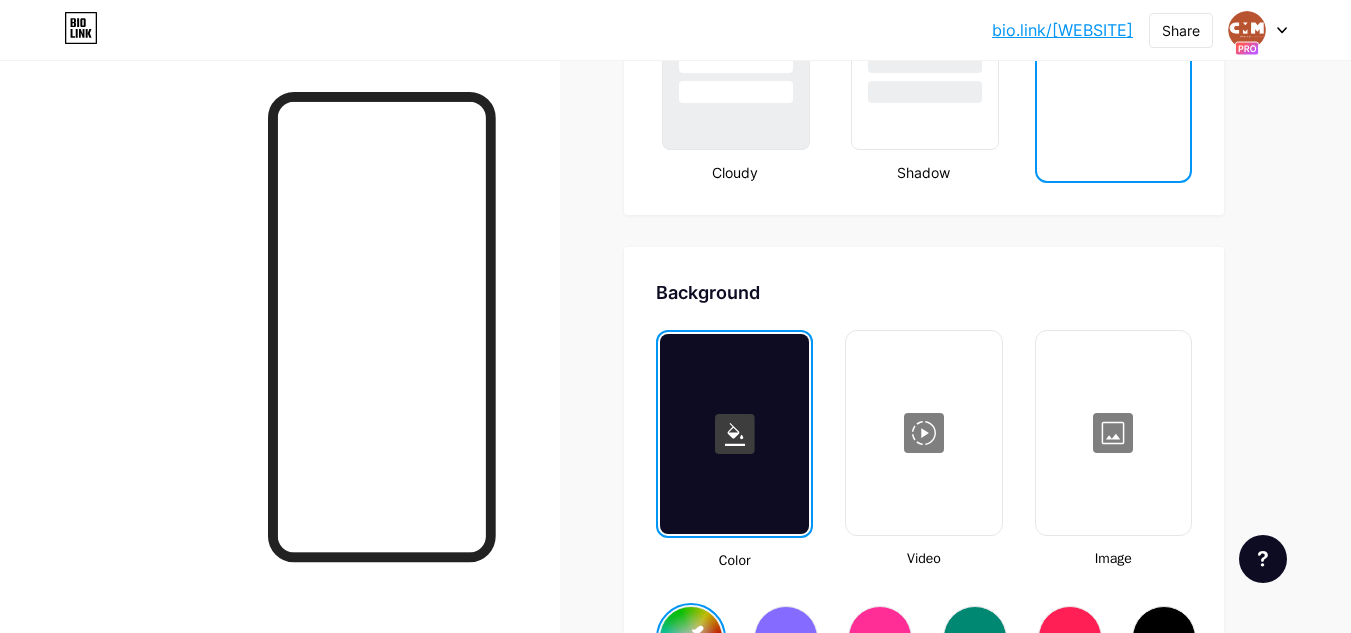 scroll, scrollTop: 2655, scrollLeft: 0, axis: vertical 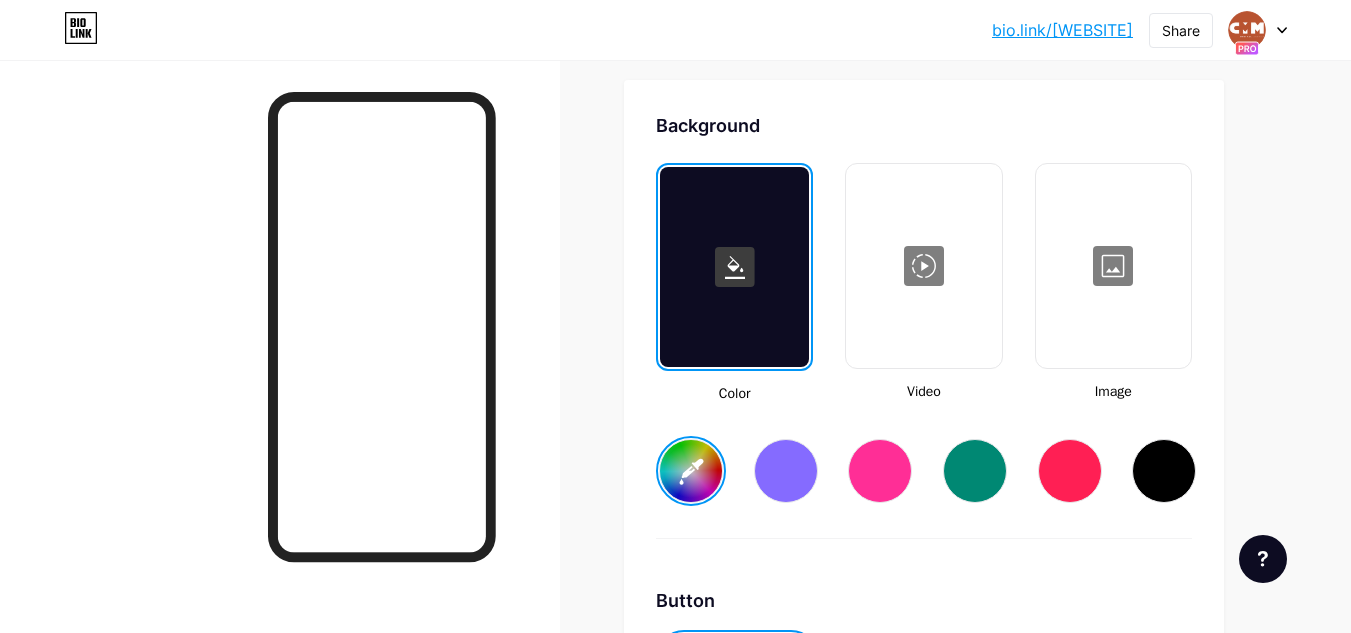 click at bounding box center (734, 267) 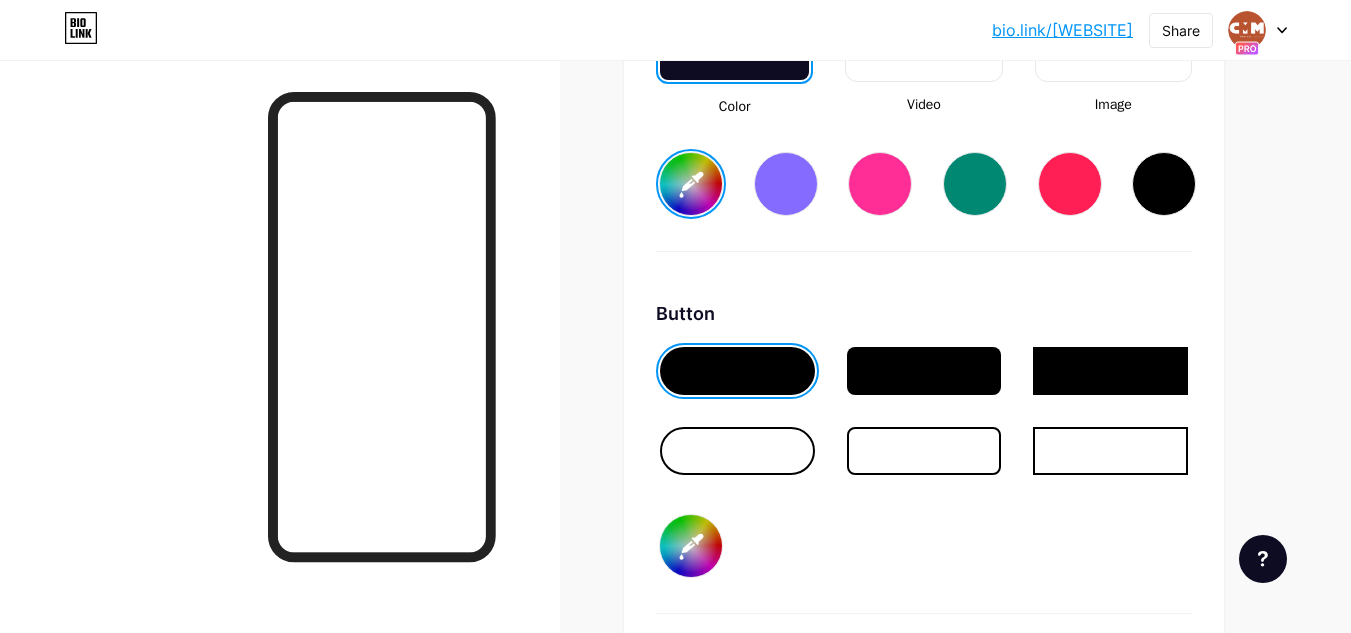 scroll, scrollTop: 2955, scrollLeft: 0, axis: vertical 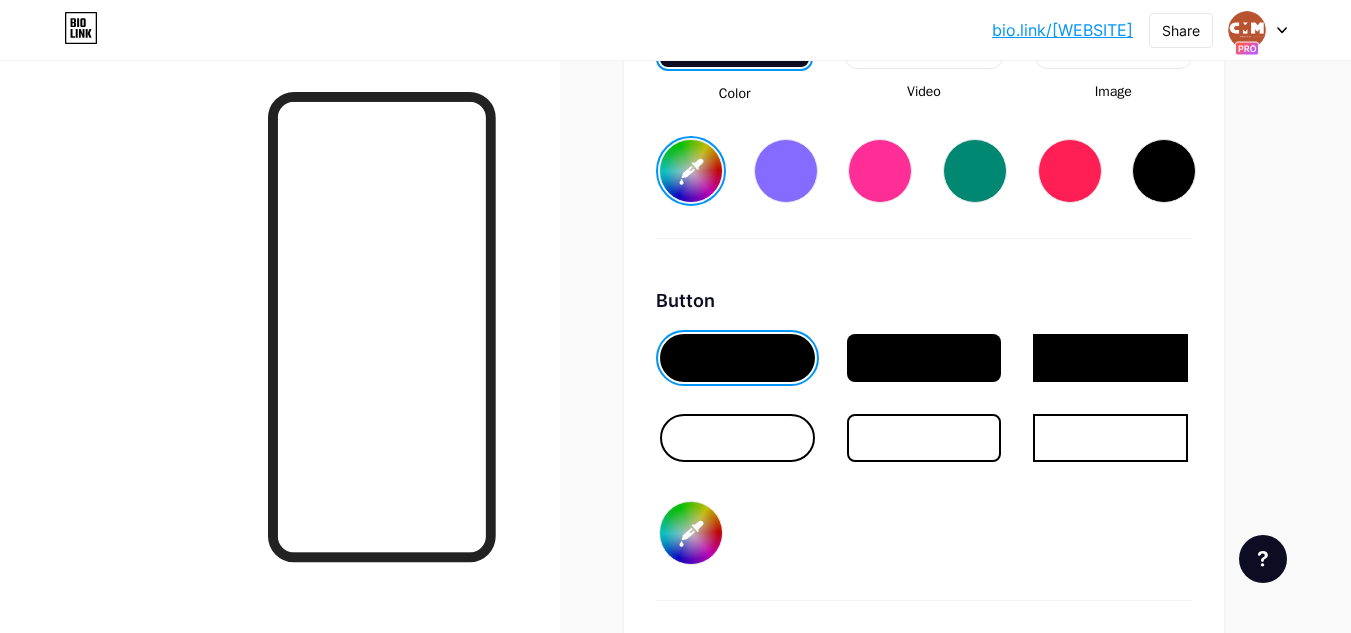 click at bounding box center (737, 438) 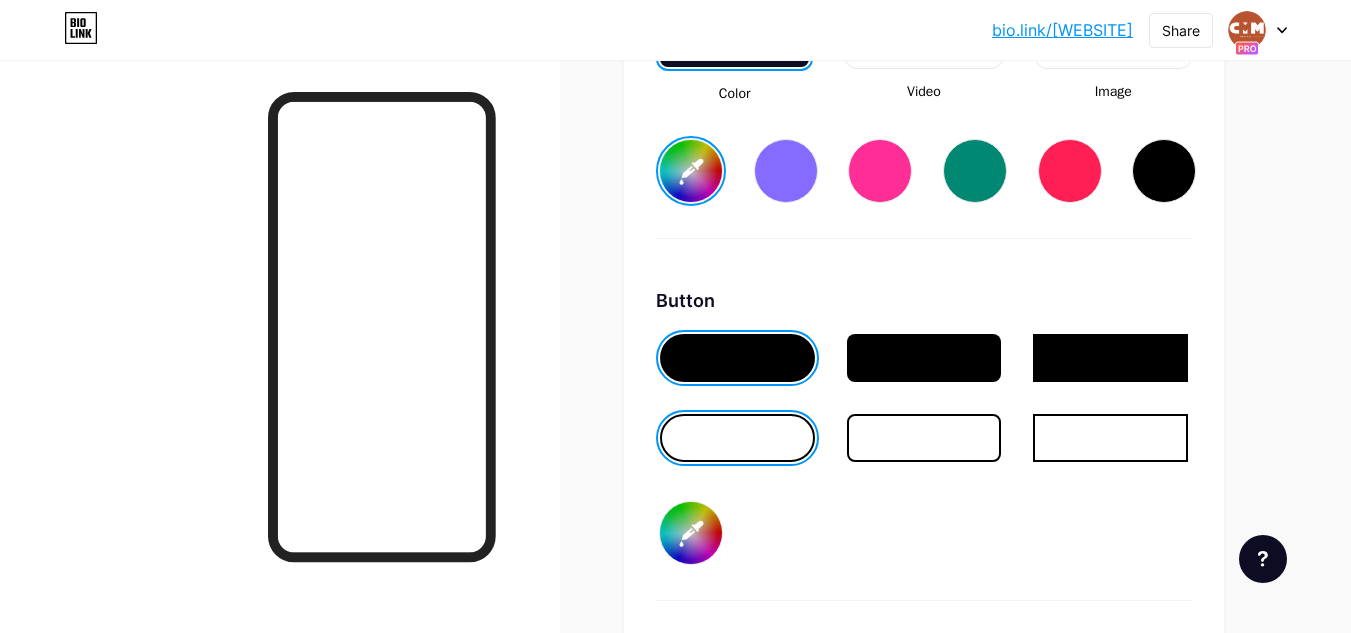 click at bounding box center [737, 438] 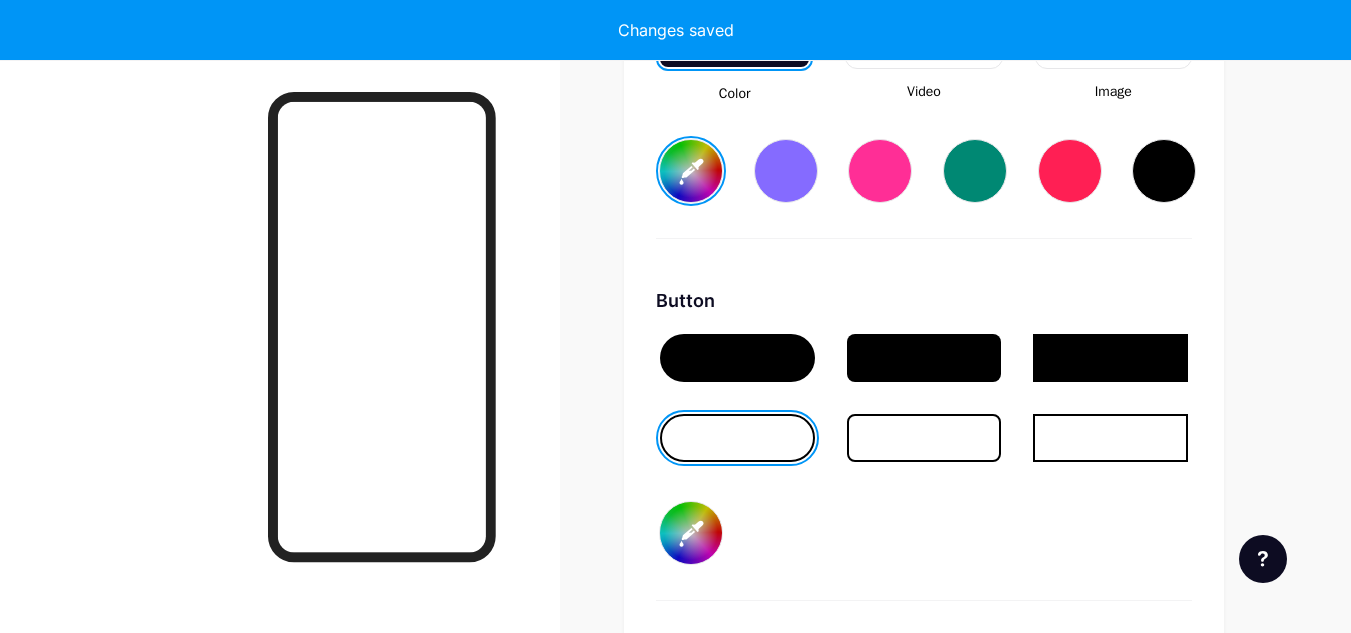 click at bounding box center [737, 438] 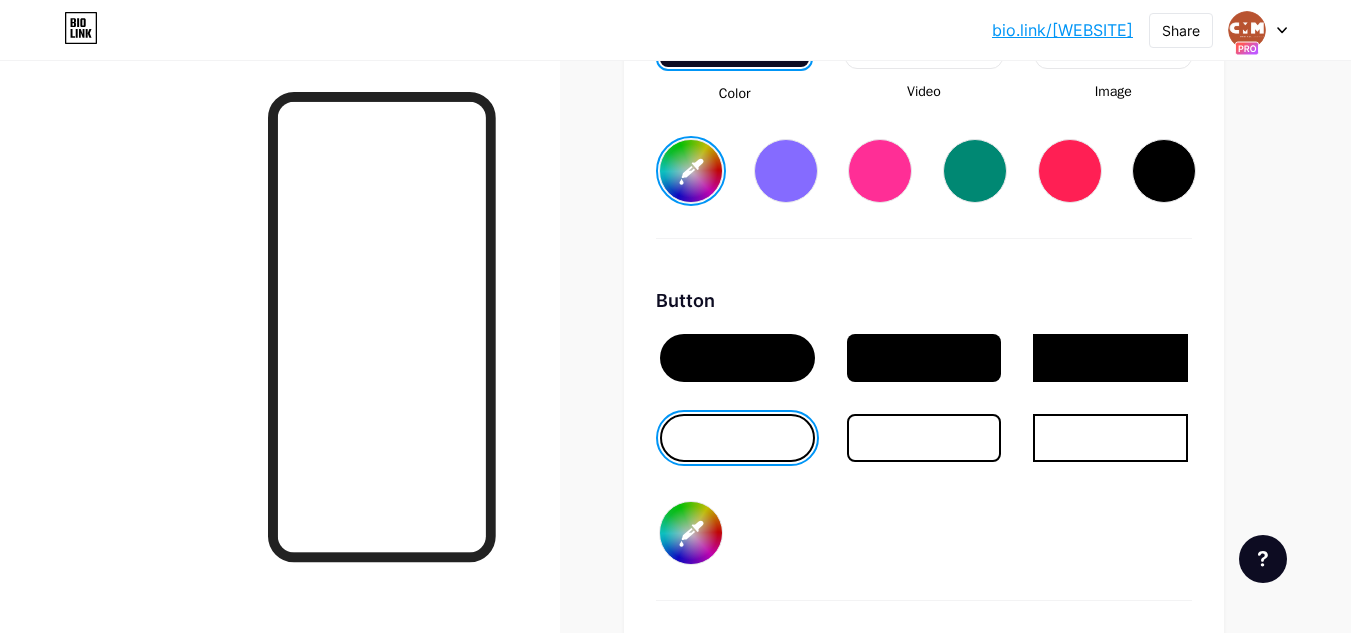 click on "#000000" at bounding box center [691, 533] 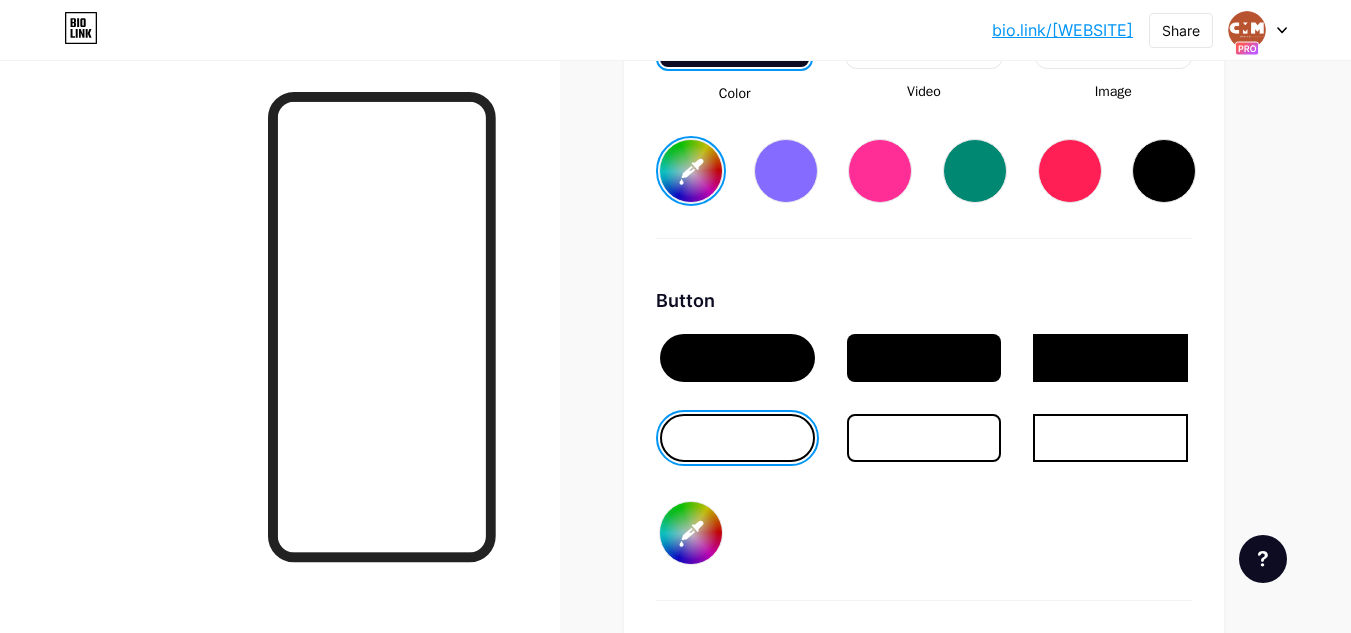 type on "[COLOR]" 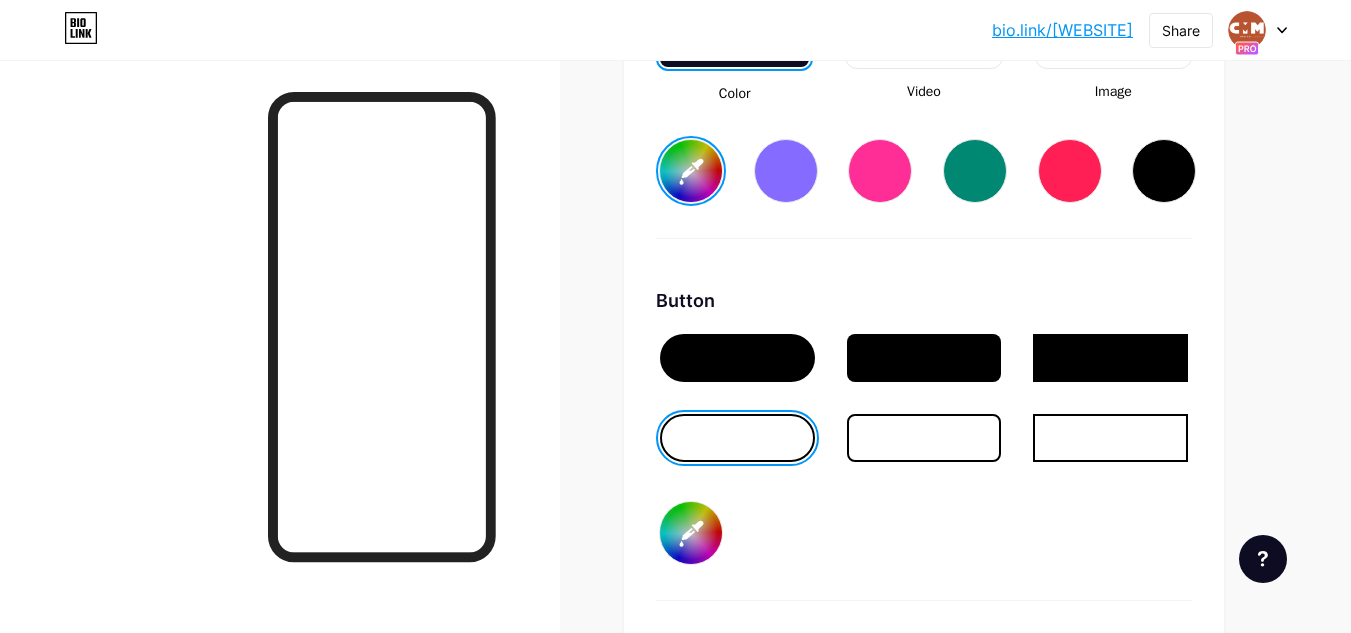 type on "#fefefe" 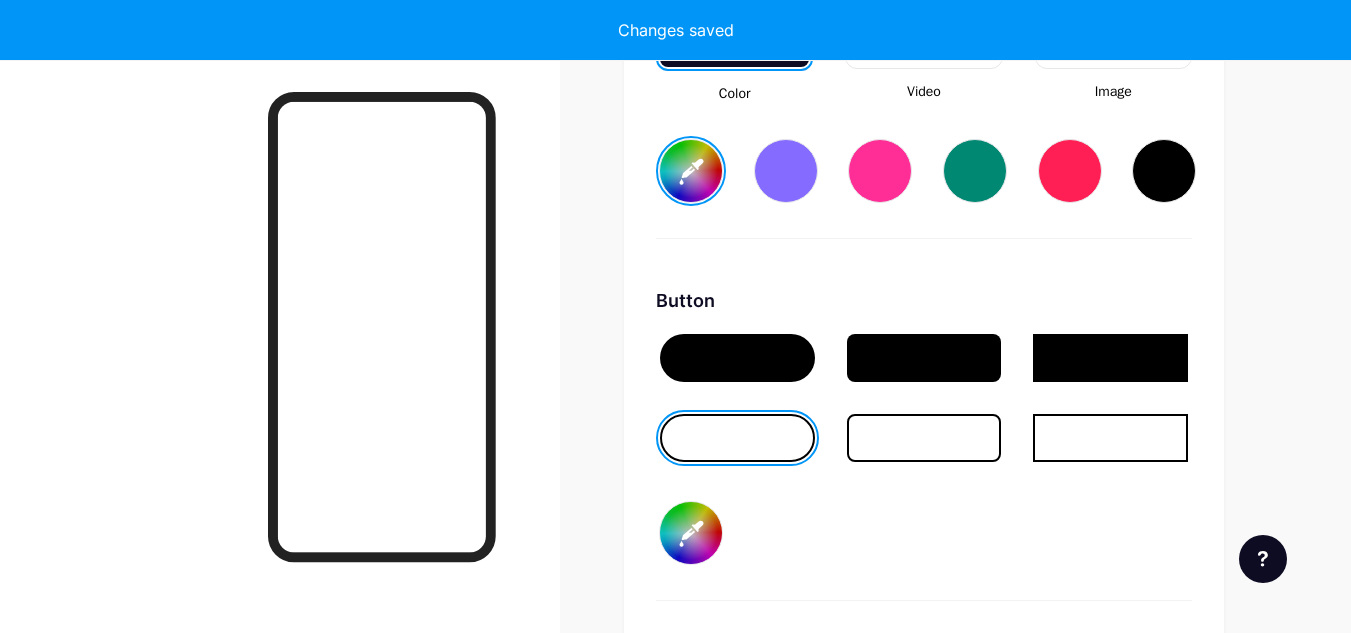 type on "[COLOR]" 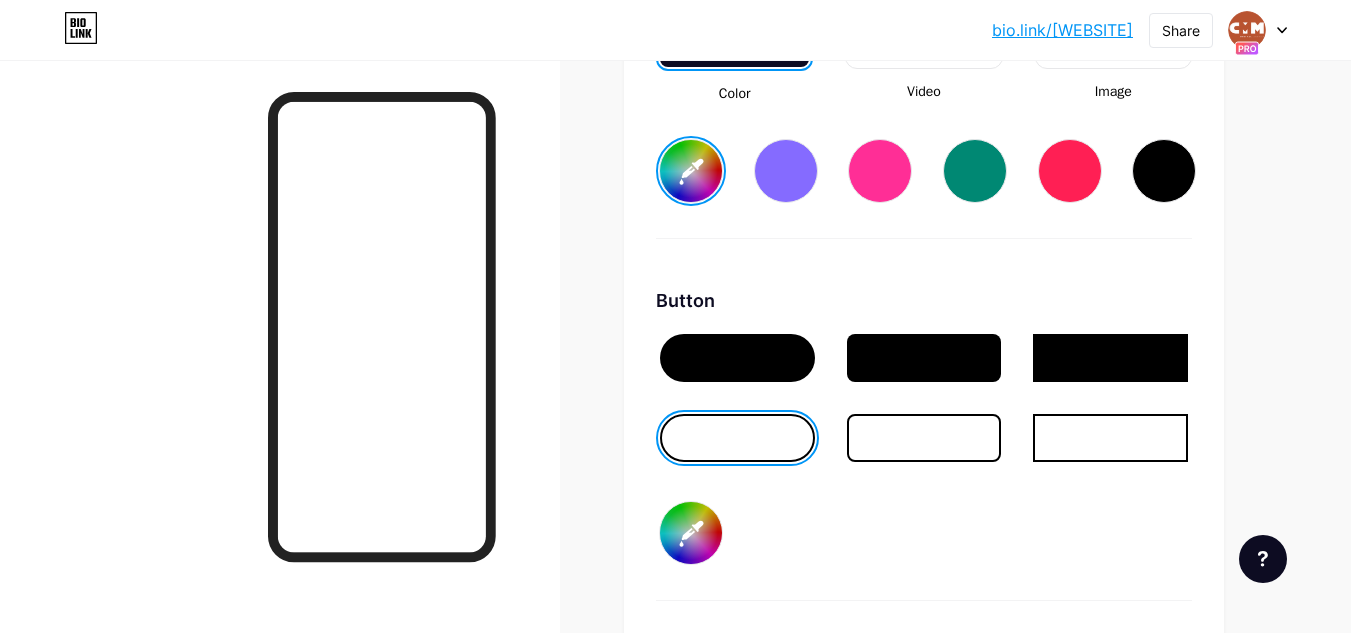 type on "#fefefe" 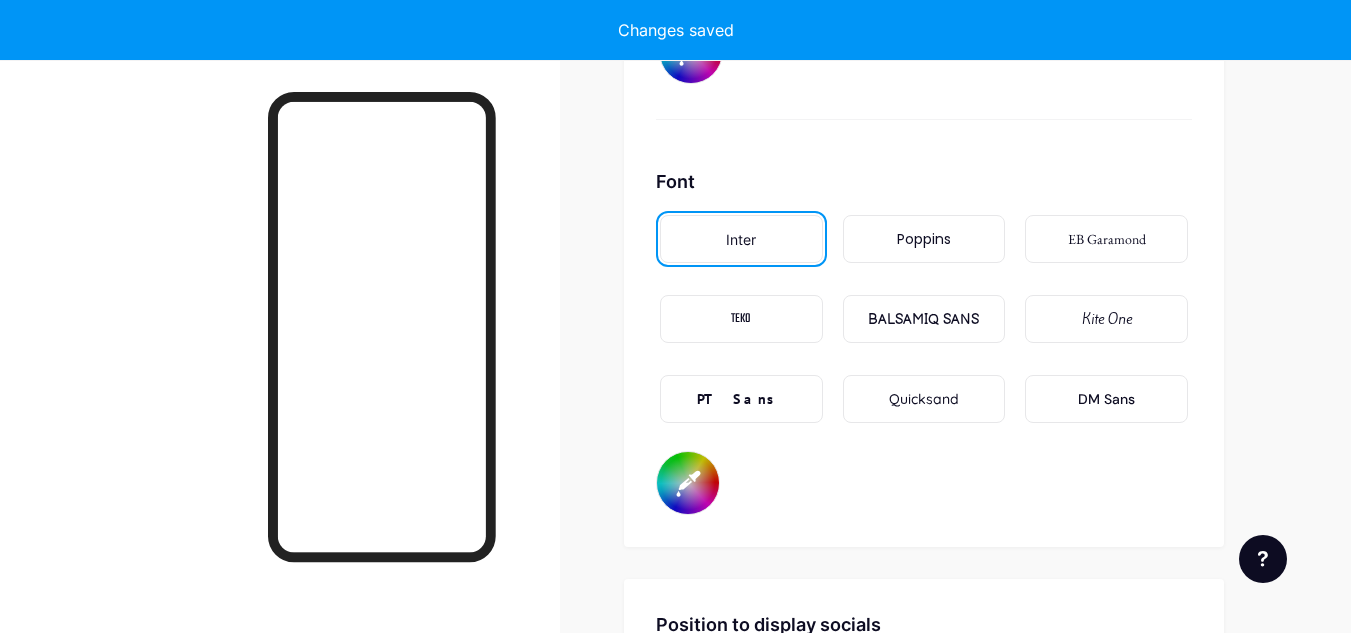 scroll, scrollTop: 3455, scrollLeft: 0, axis: vertical 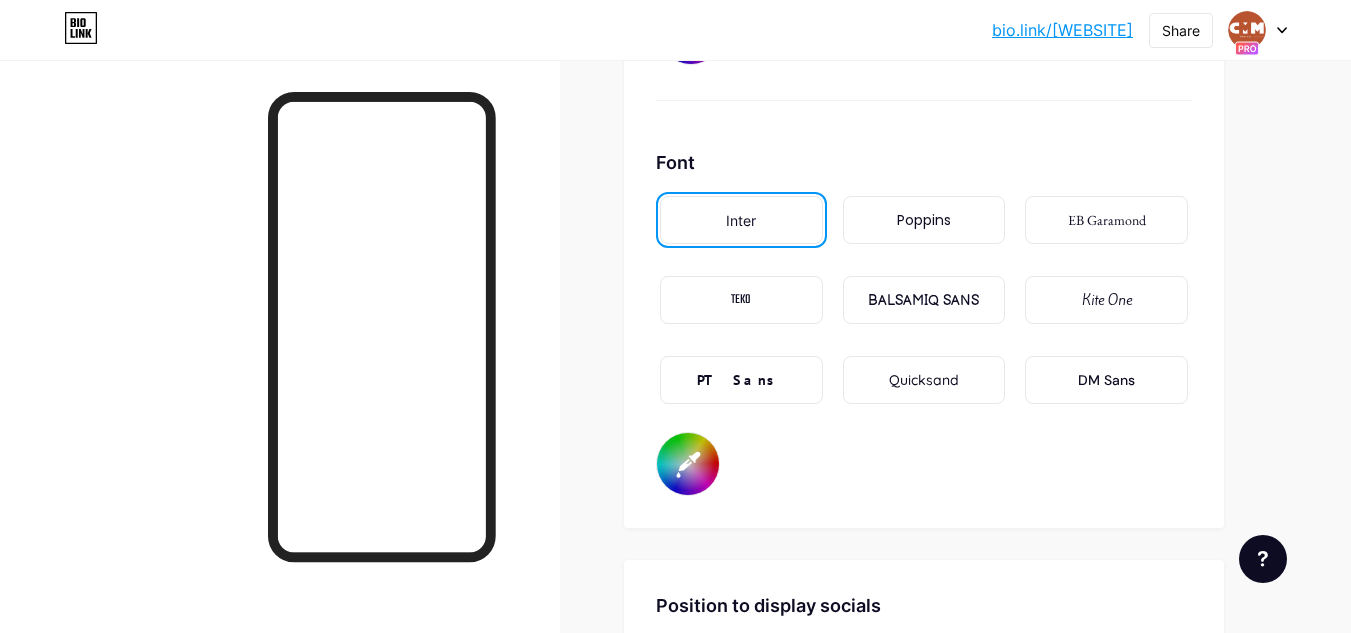 click on "Poppins" at bounding box center (924, 220) 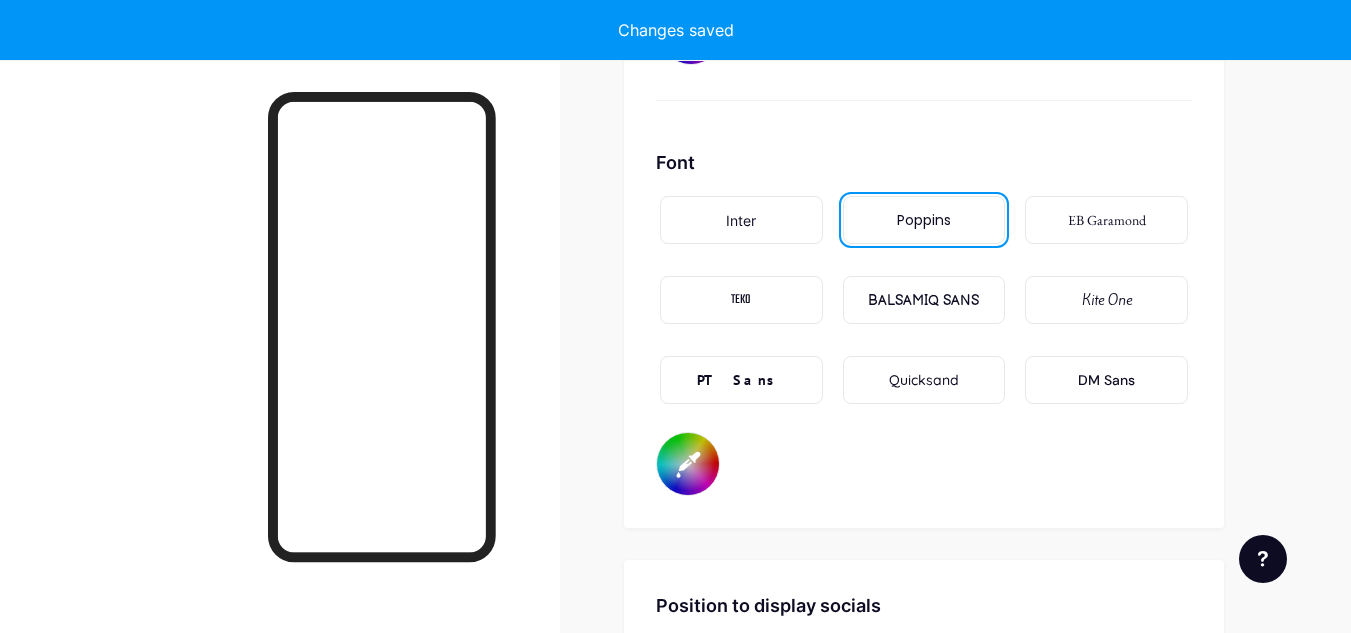 type on "[COLOR]" 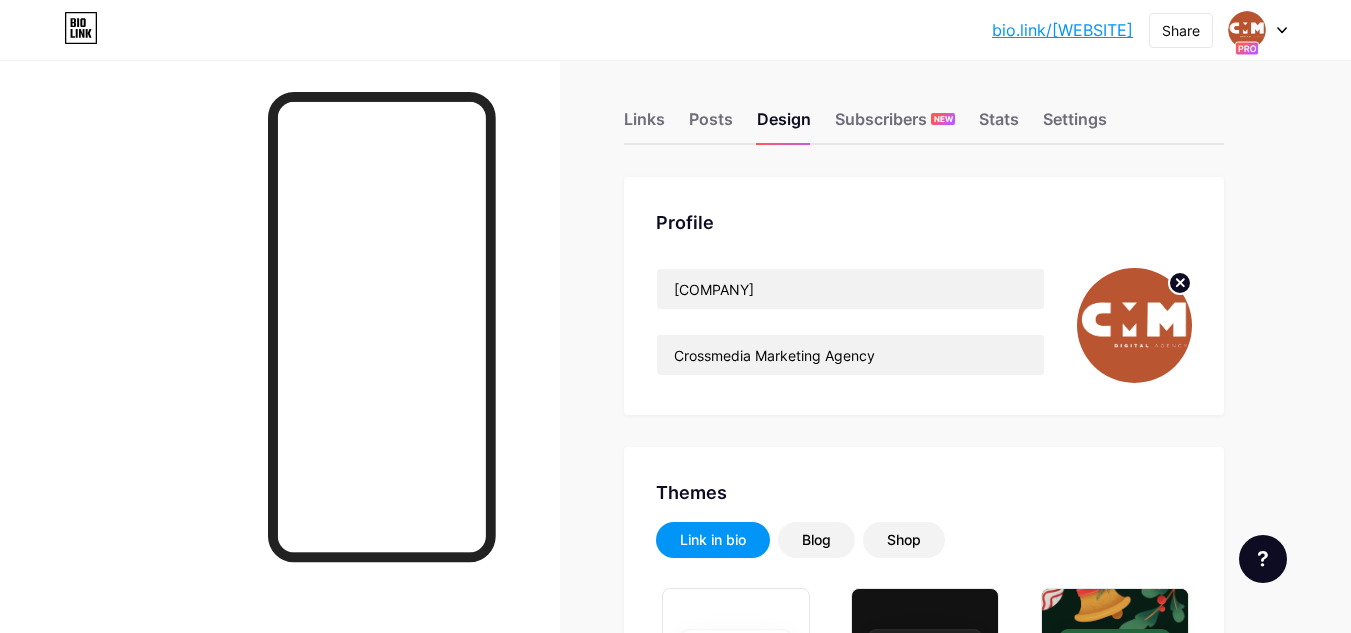 scroll, scrollTop: 0, scrollLeft: 0, axis: both 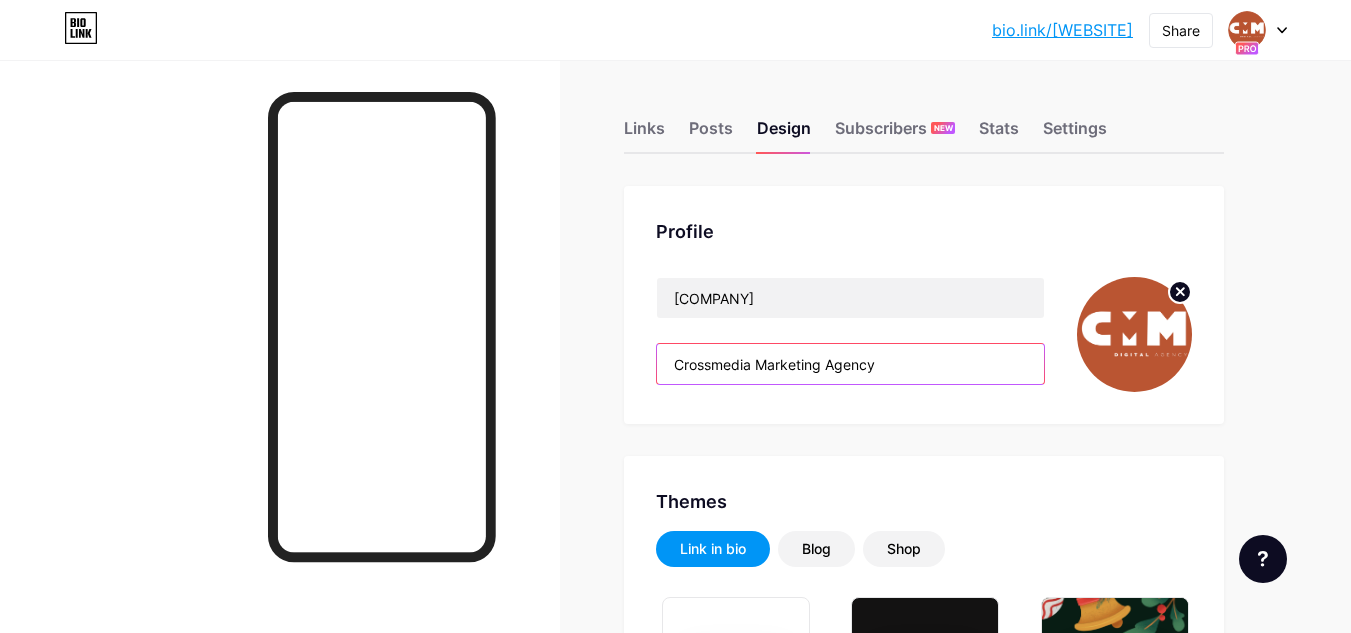 click on "Crossmedia Marketing Agency" at bounding box center (850, 364) 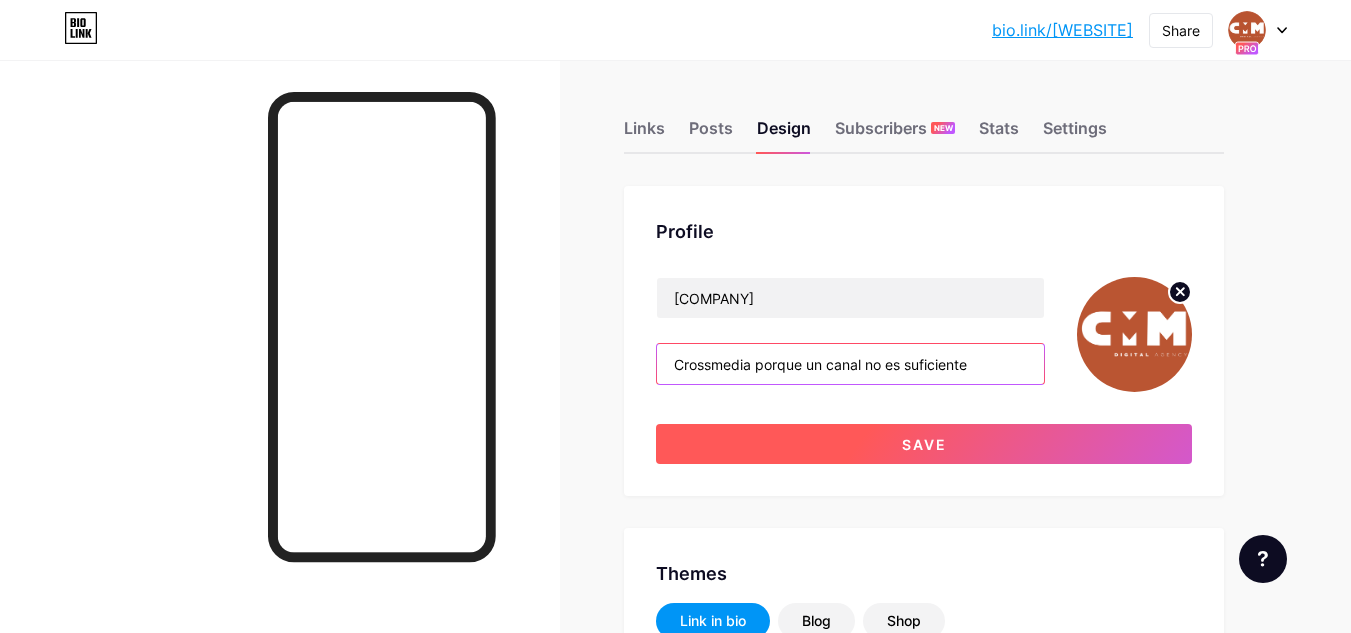 type on "Crossmedia porque un canal no es suficiente" 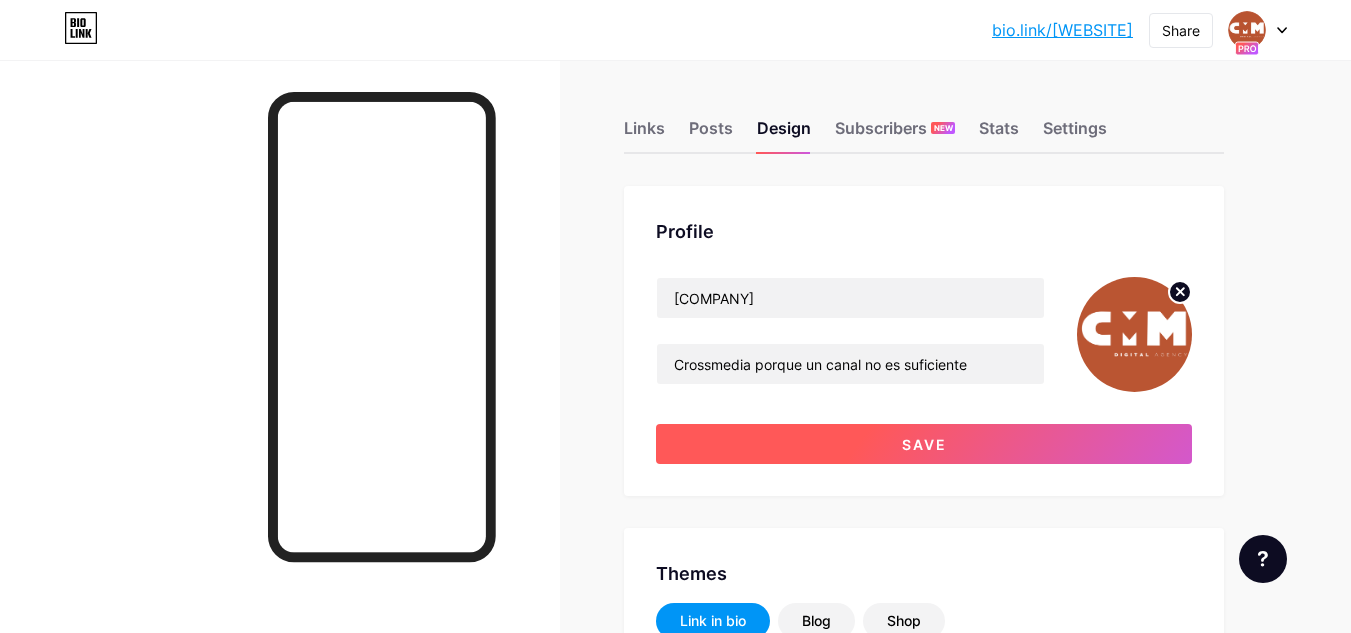 click on "Save" at bounding box center (924, 444) 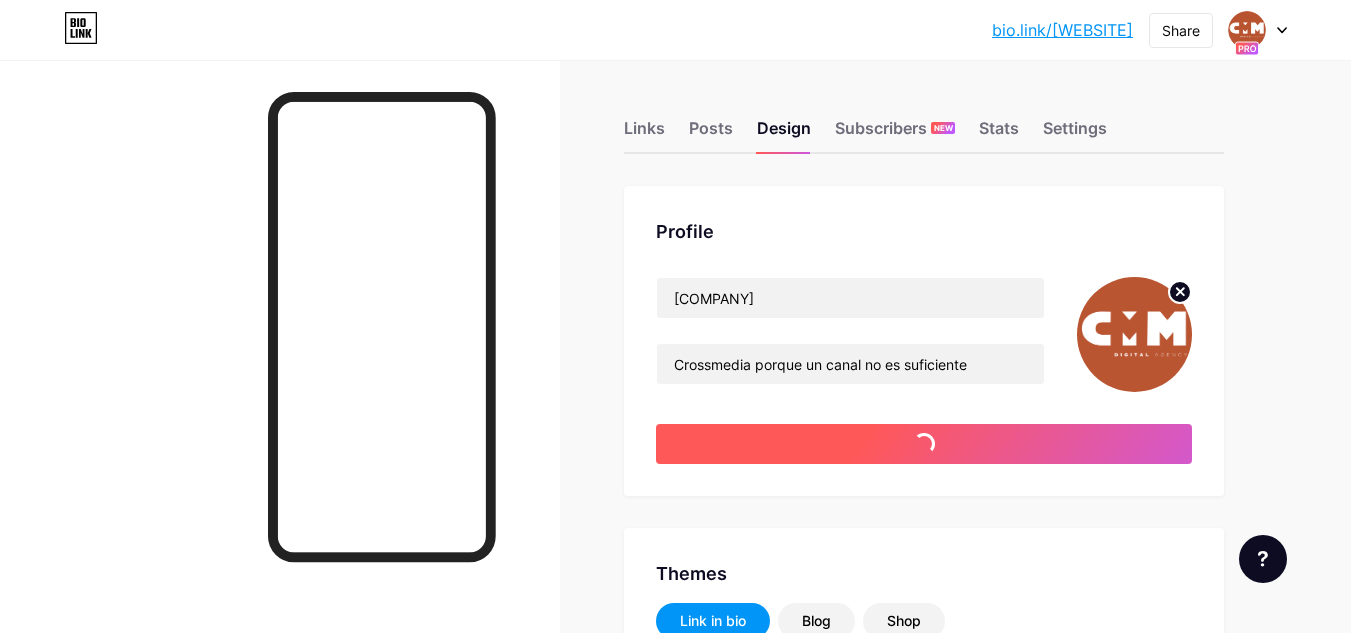 type on "[COLOR]" 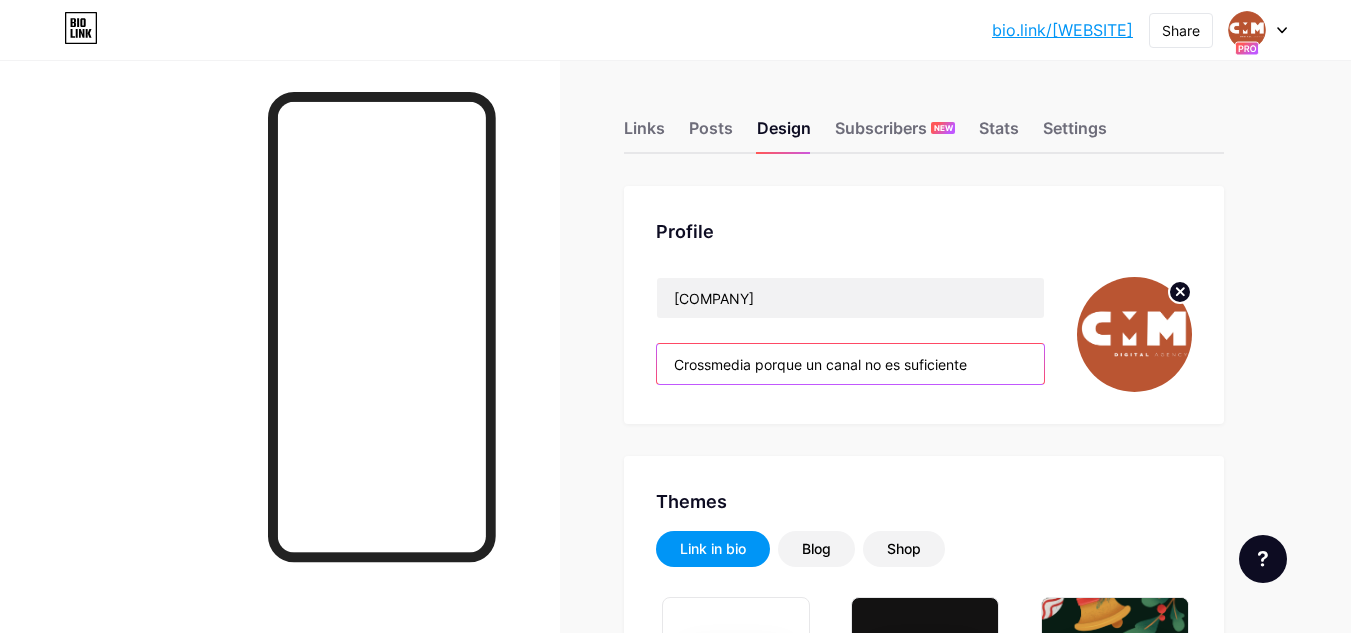 click on "Crossmedia porque un canal no es suficiente" at bounding box center [850, 364] 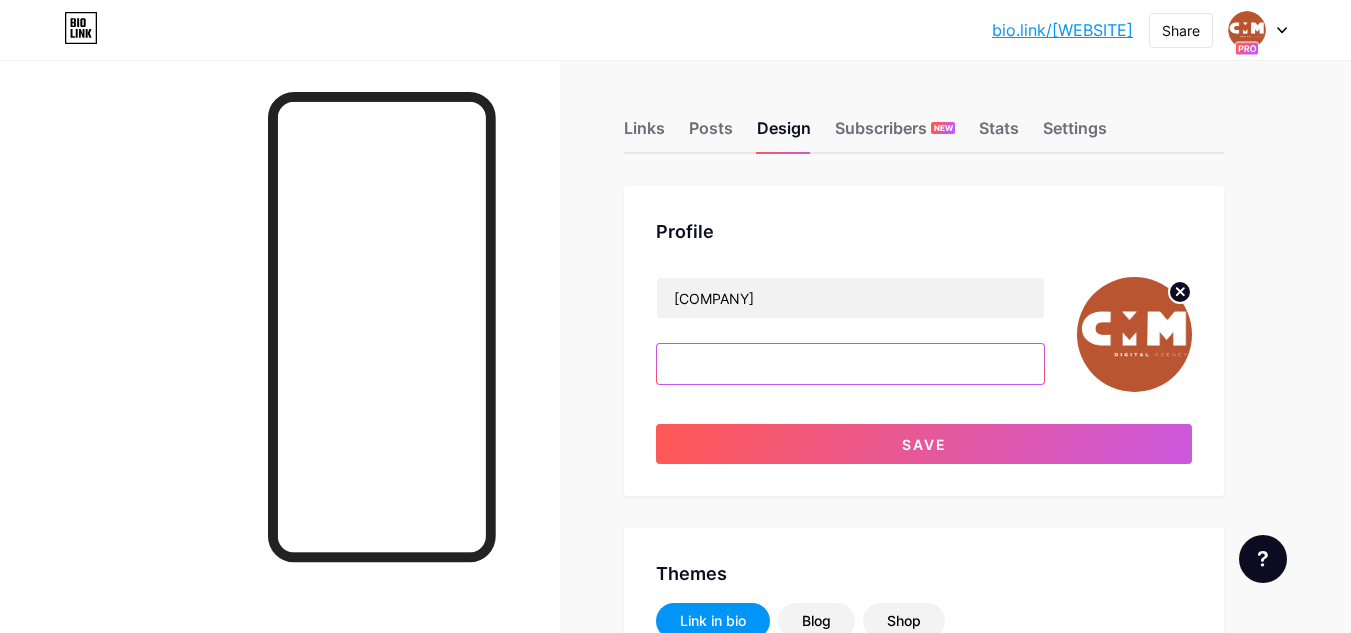 scroll, scrollTop: 0, scrollLeft: 265, axis: horizontal 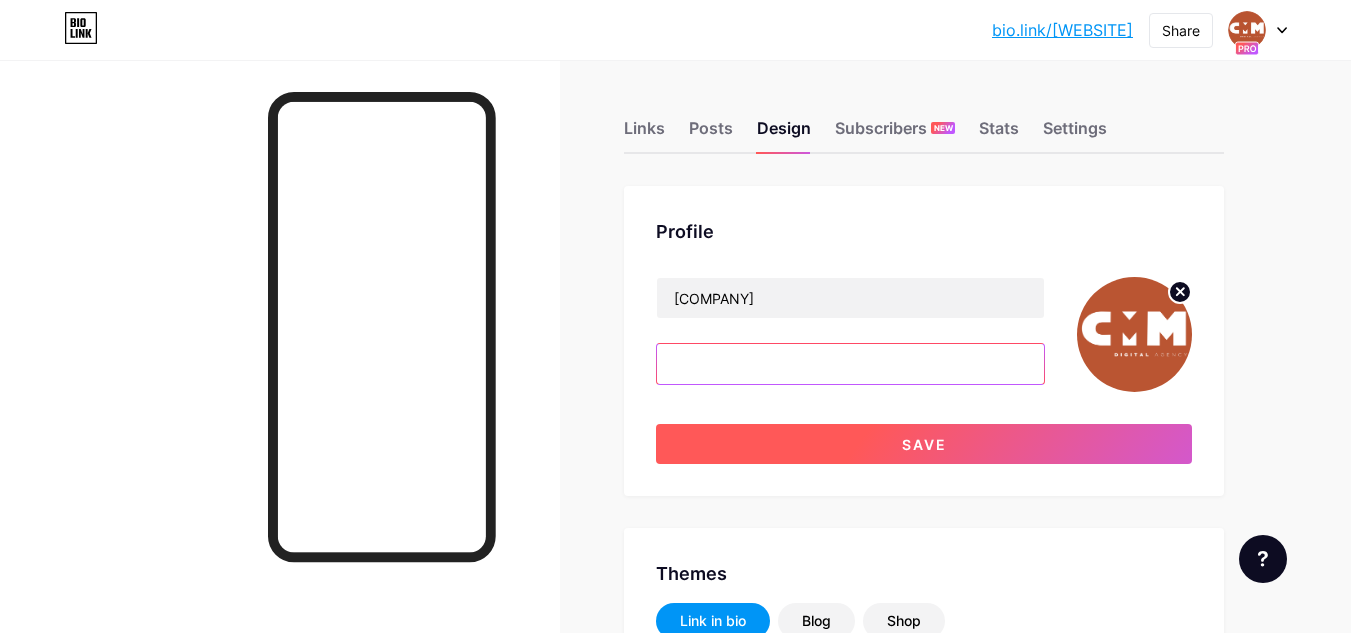 type on "Crossmedia                                                                                                                                         porque un canal no es suficiente" 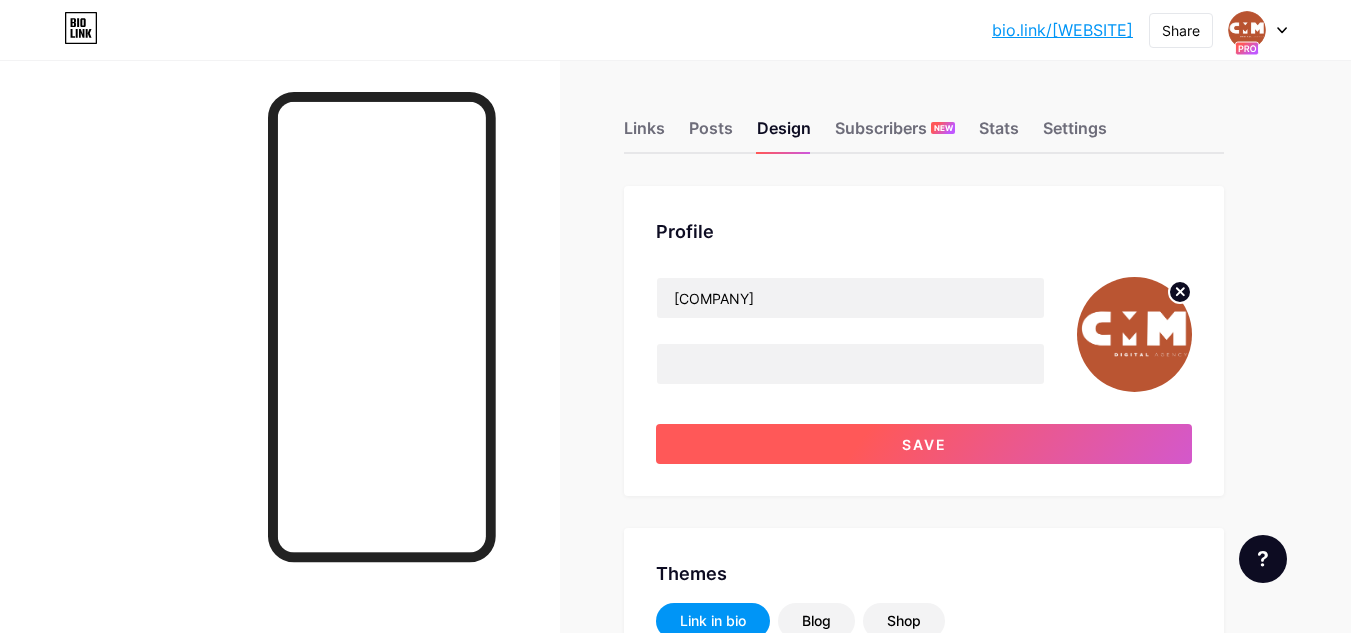 scroll, scrollTop: 0, scrollLeft: 0, axis: both 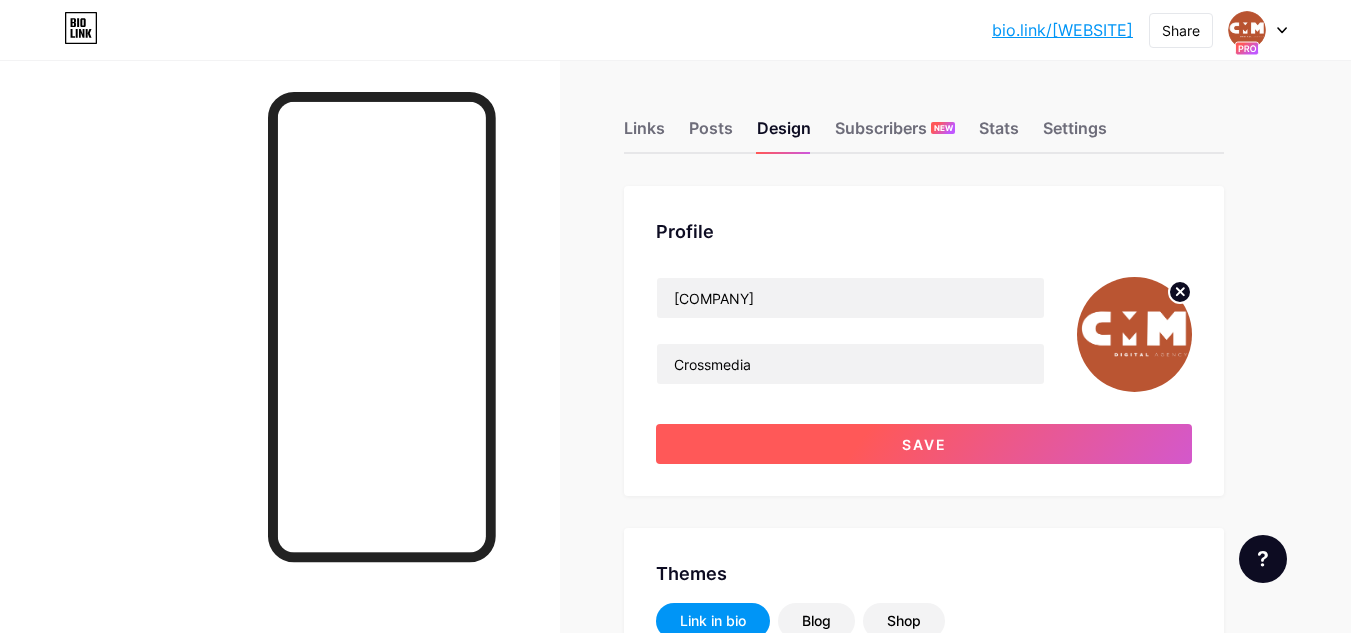 click on "Save" at bounding box center (924, 444) 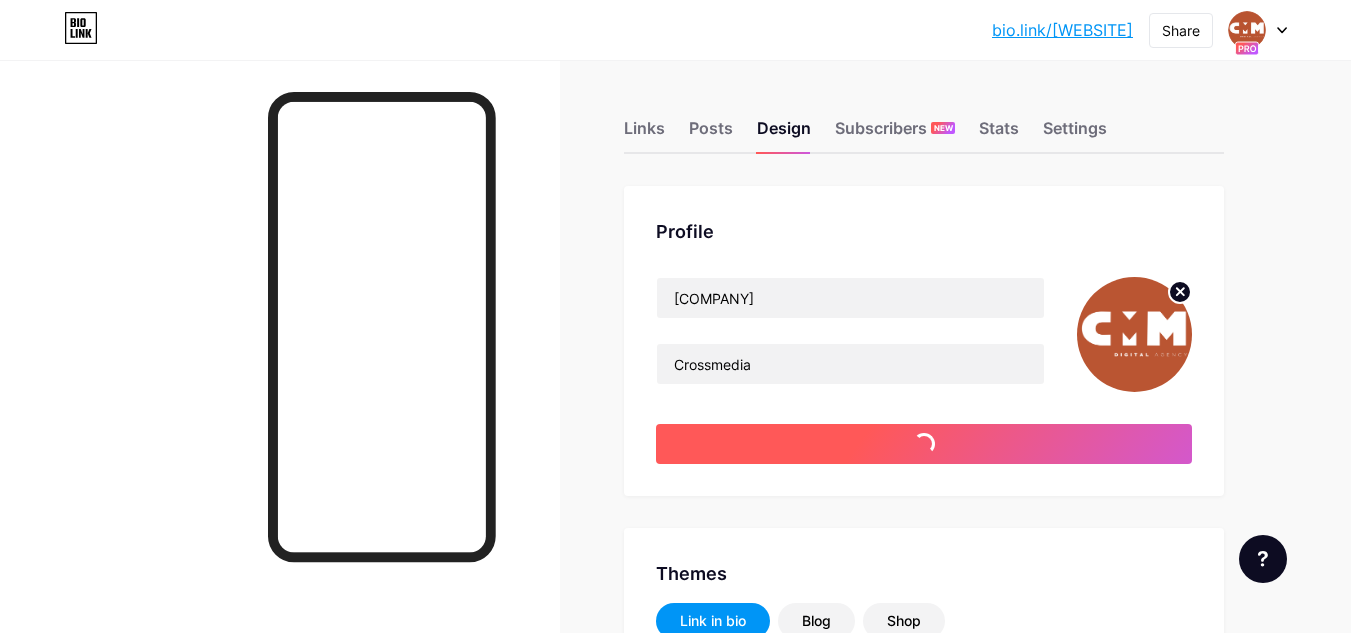 type on "[COLOR]" 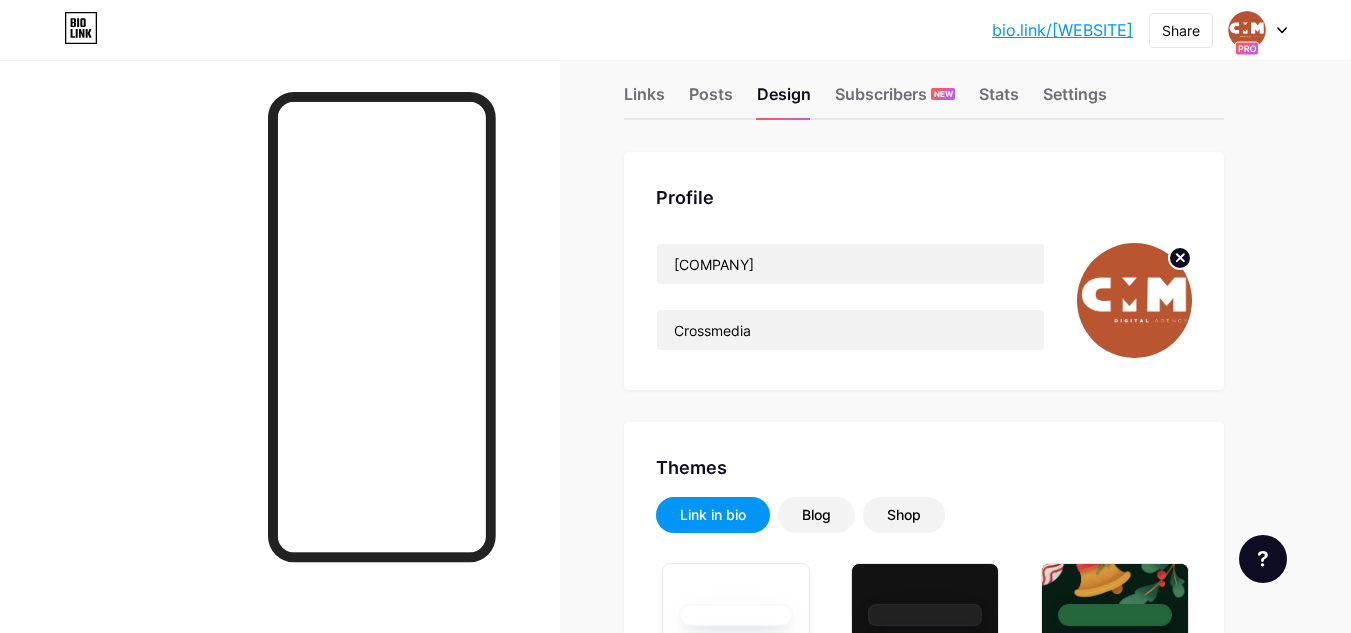 scroll, scrollTop: 0, scrollLeft: 0, axis: both 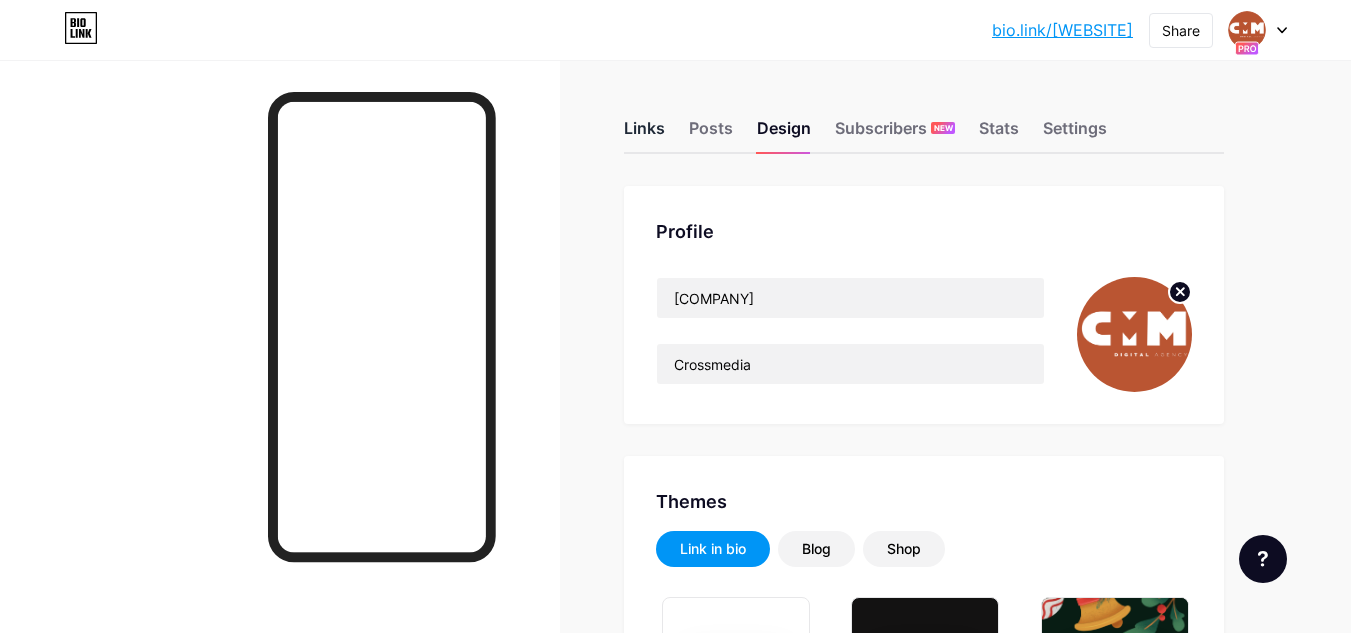 click on "Links" at bounding box center [644, 134] 